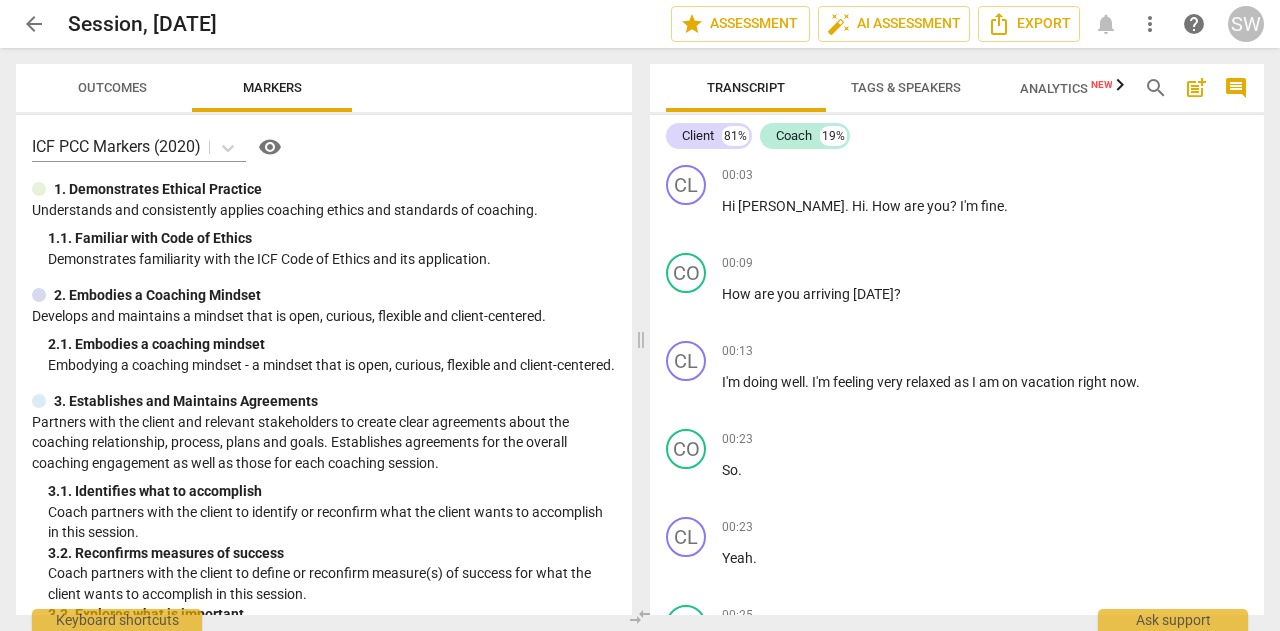 scroll, scrollTop: 0, scrollLeft: 0, axis: both 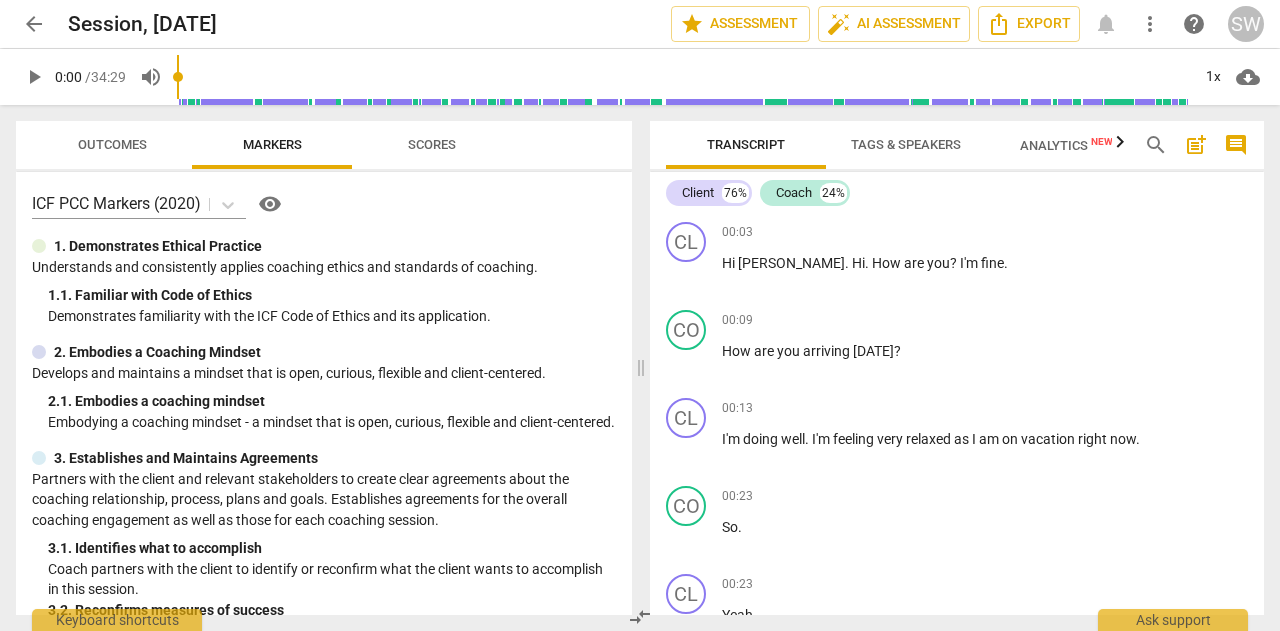 click on "play_arrow" at bounding box center [34, 77] 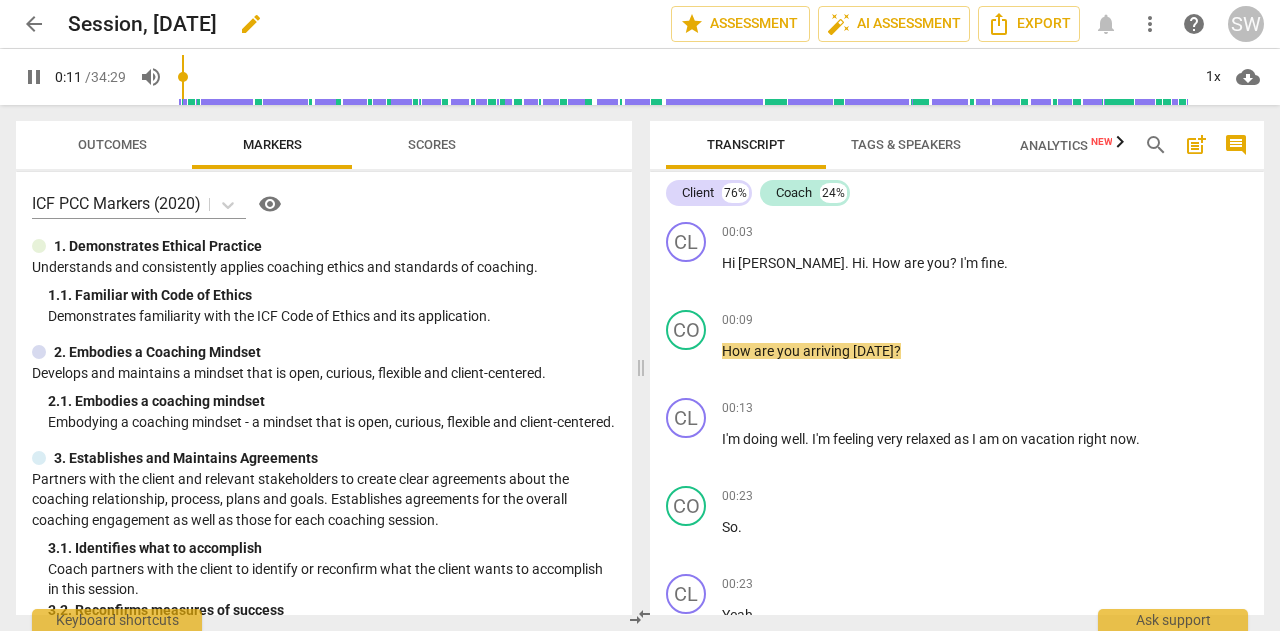 type on "11" 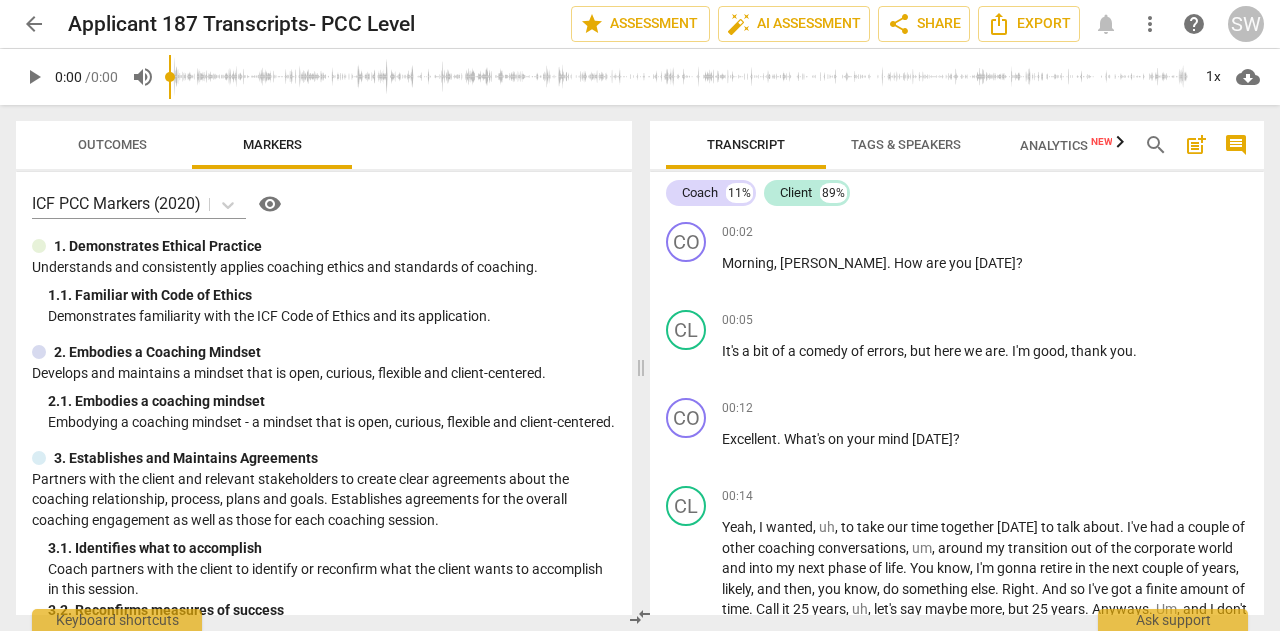 scroll, scrollTop: 0, scrollLeft: 0, axis: both 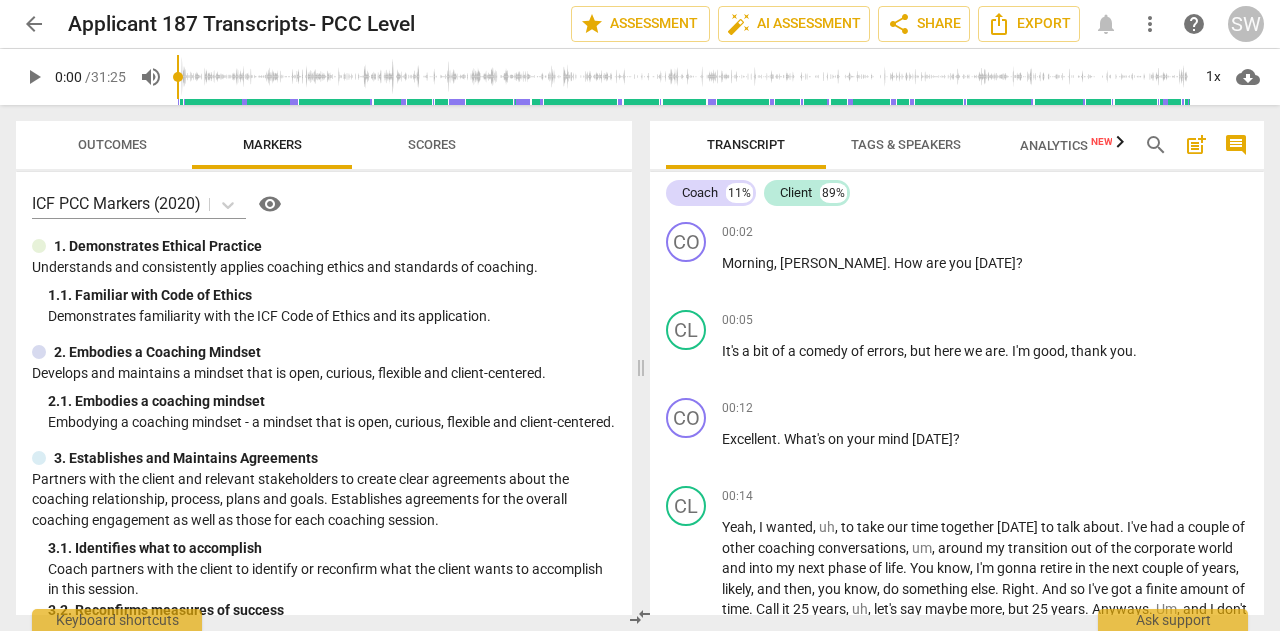 click at bounding box center (683, 77) 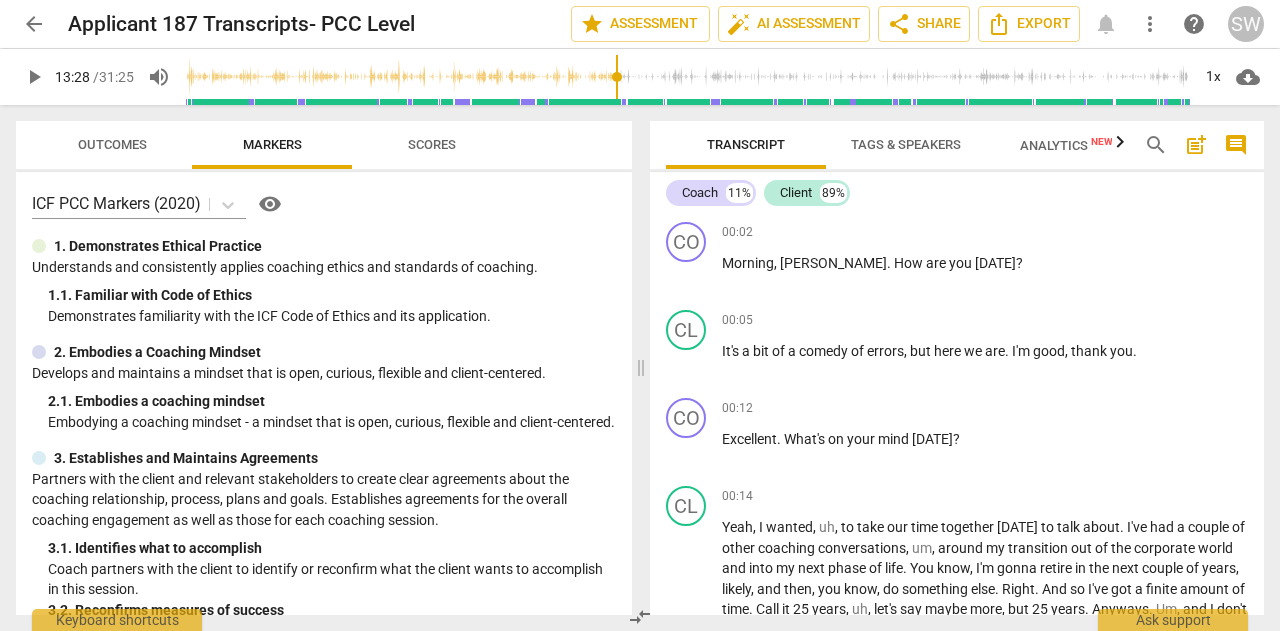 scroll, scrollTop: 3663, scrollLeft: 0, axis: vertical 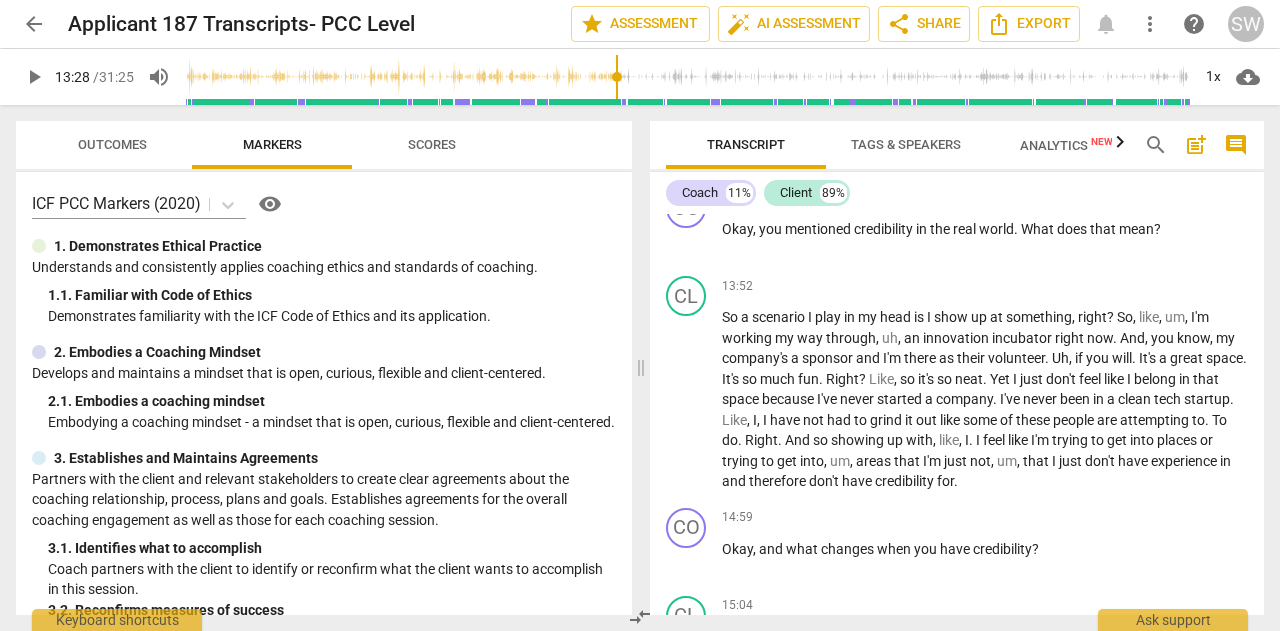 click on "play_arrow" at bounding box center [34, 77] 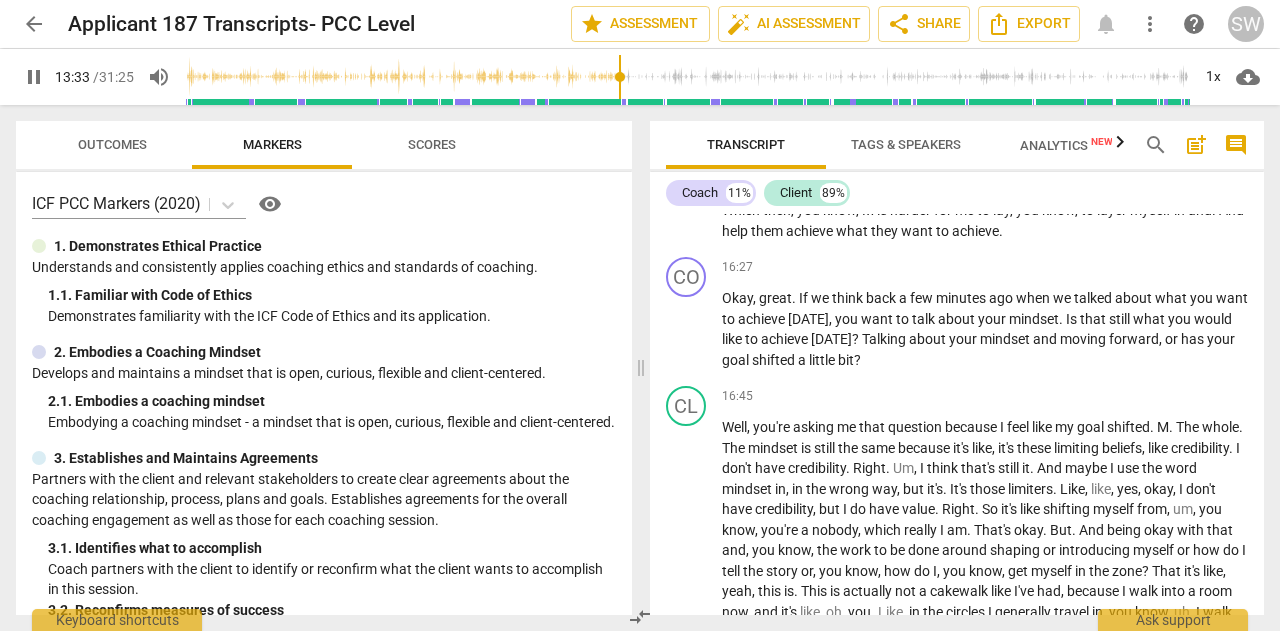 scroll, scrollTop: 4289, scrollLeft: 0, axis: vertical 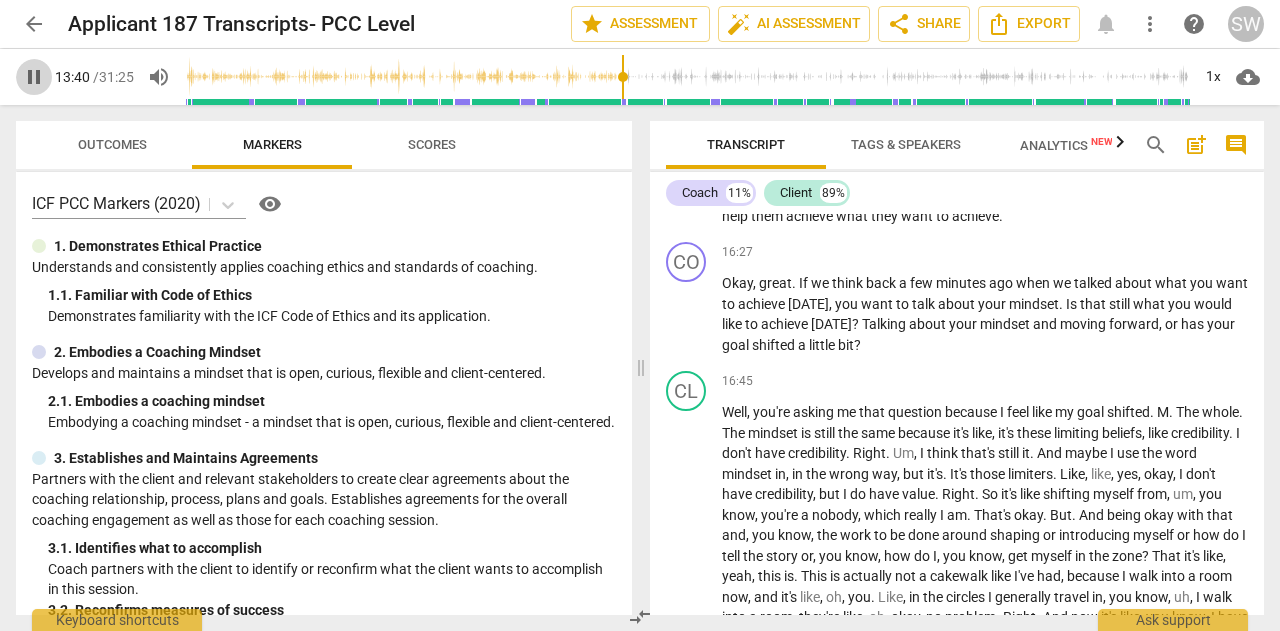 click on "pause" at bounding box center (34, 77) 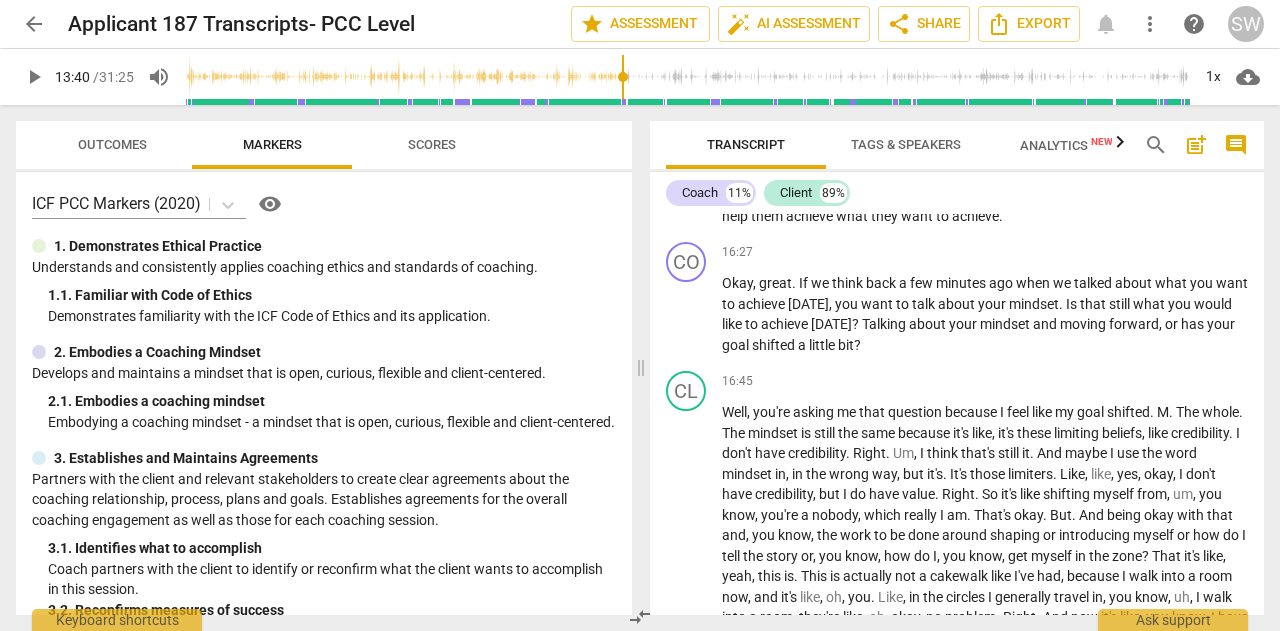 click on "play_arrow" at bounding box center (34, 77) 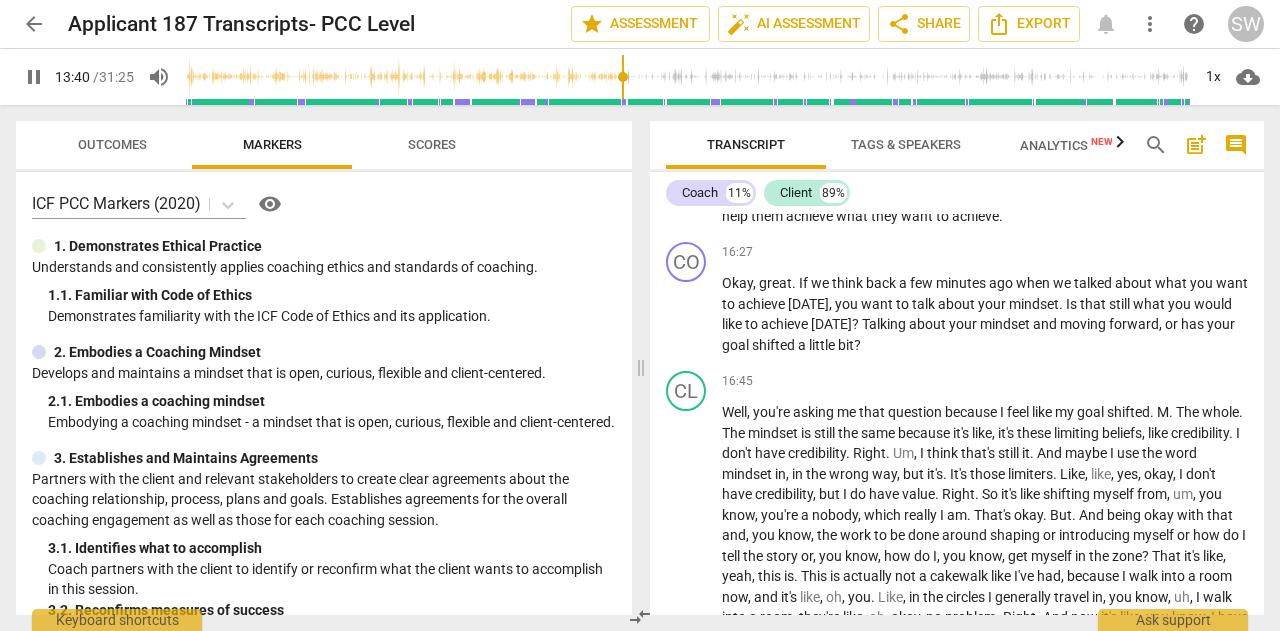 scroll, scrollTop: 3751, scrollLeft: 0, axis: vertical 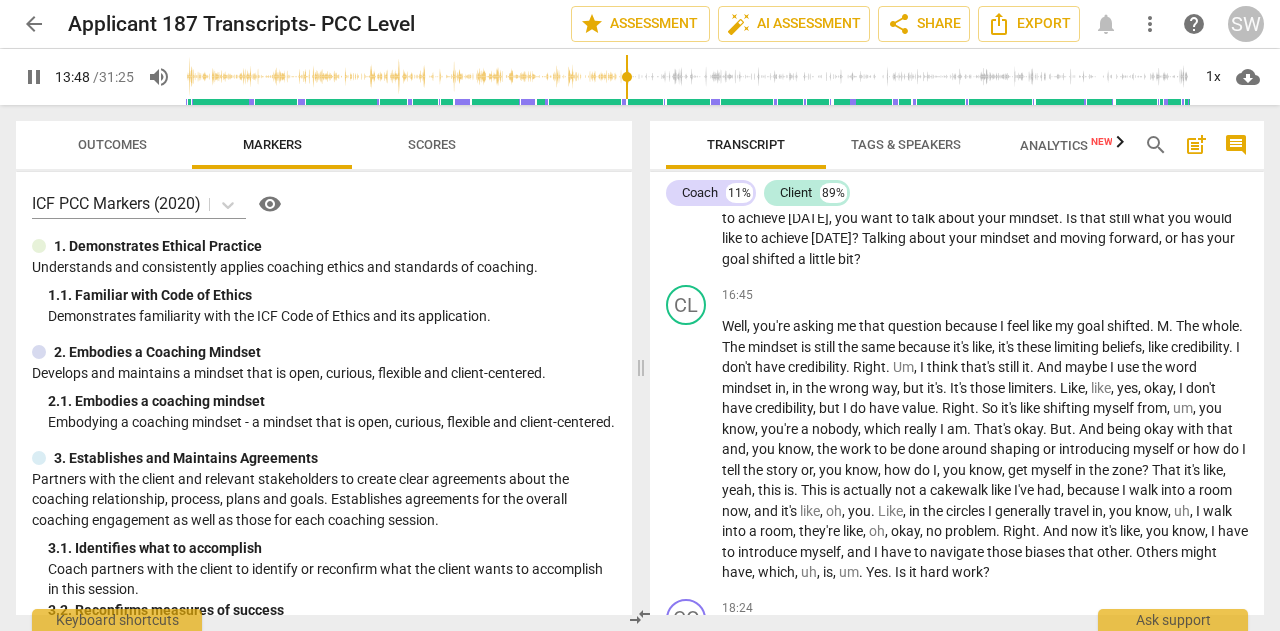 click at bounding box center [687, 77] 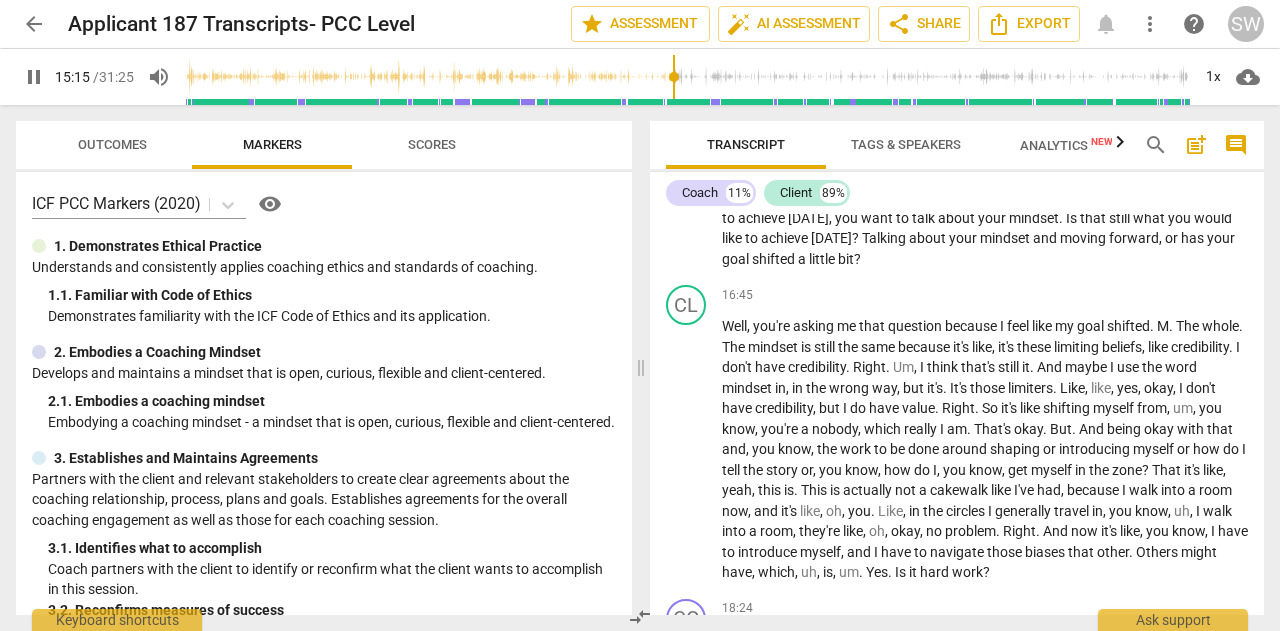 click at bounding box center (687, 77) 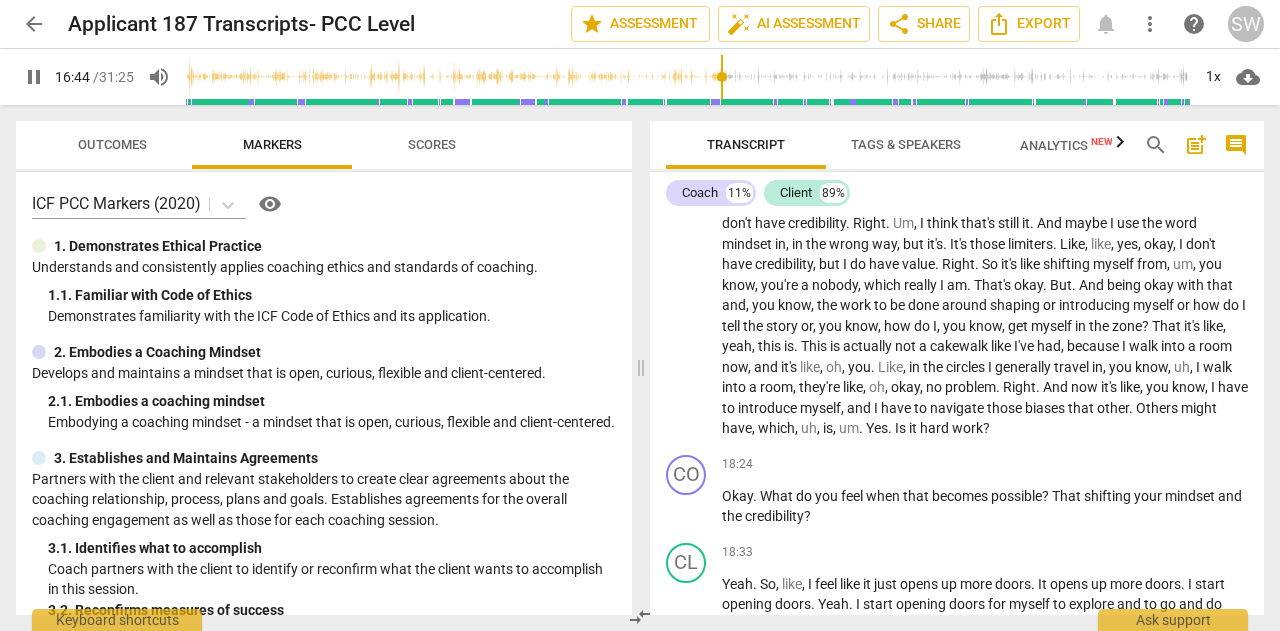 scroll, scrollTop: 4505, scrollLeft: 0, axis: vertical 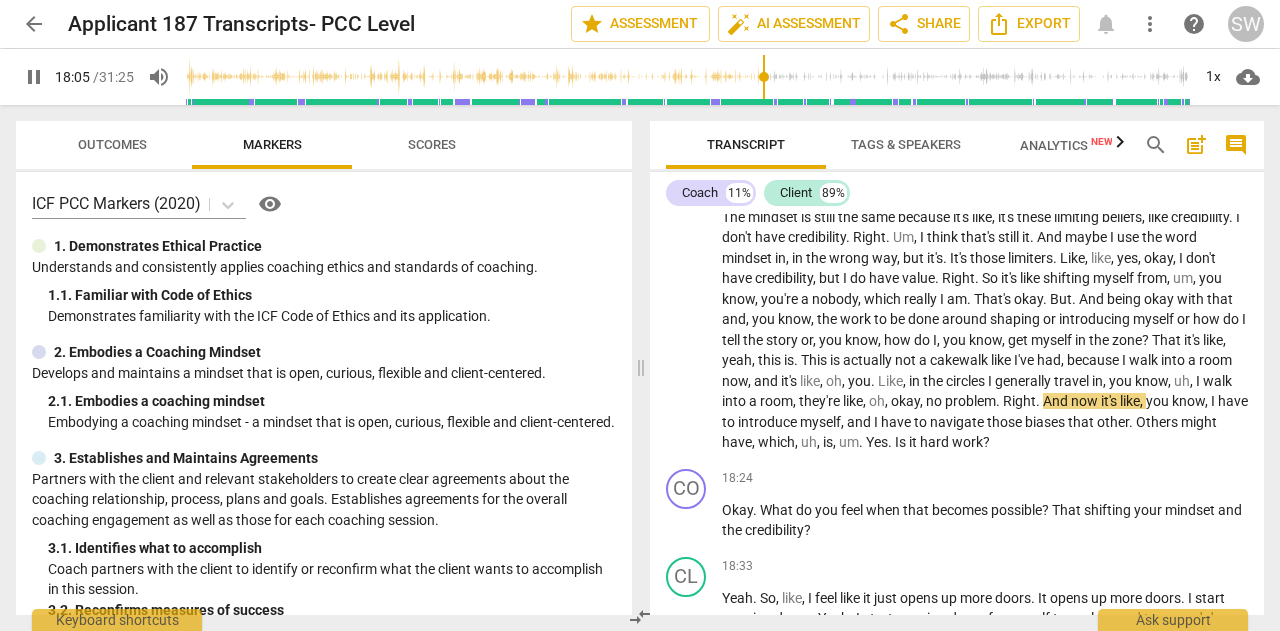 drag, startPoint x: 1256, startPoint y: 431, endPoint x: 1257, endPoint y: 449, distance: 18.027756 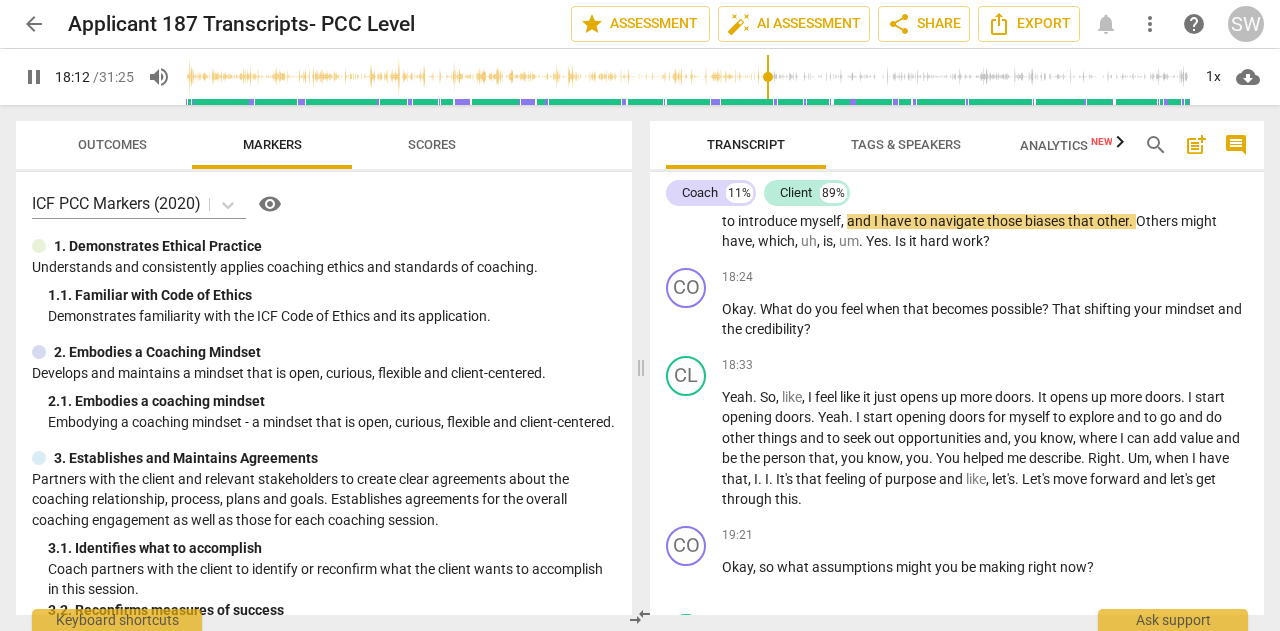 scroll, scrollTop: 4706, scrollLeft: 0, axis: vertical 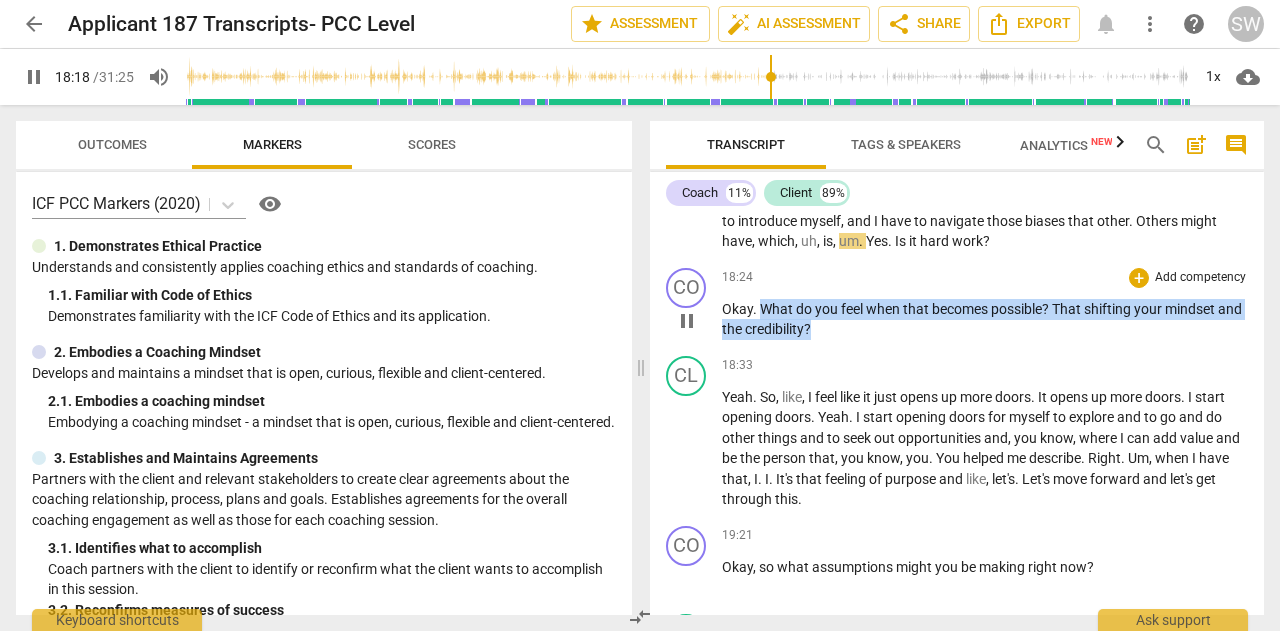drag, startPoint x: 759, startPoint y: 390, endPoint x: 882, endPoint y: 419, distance: 126.37247 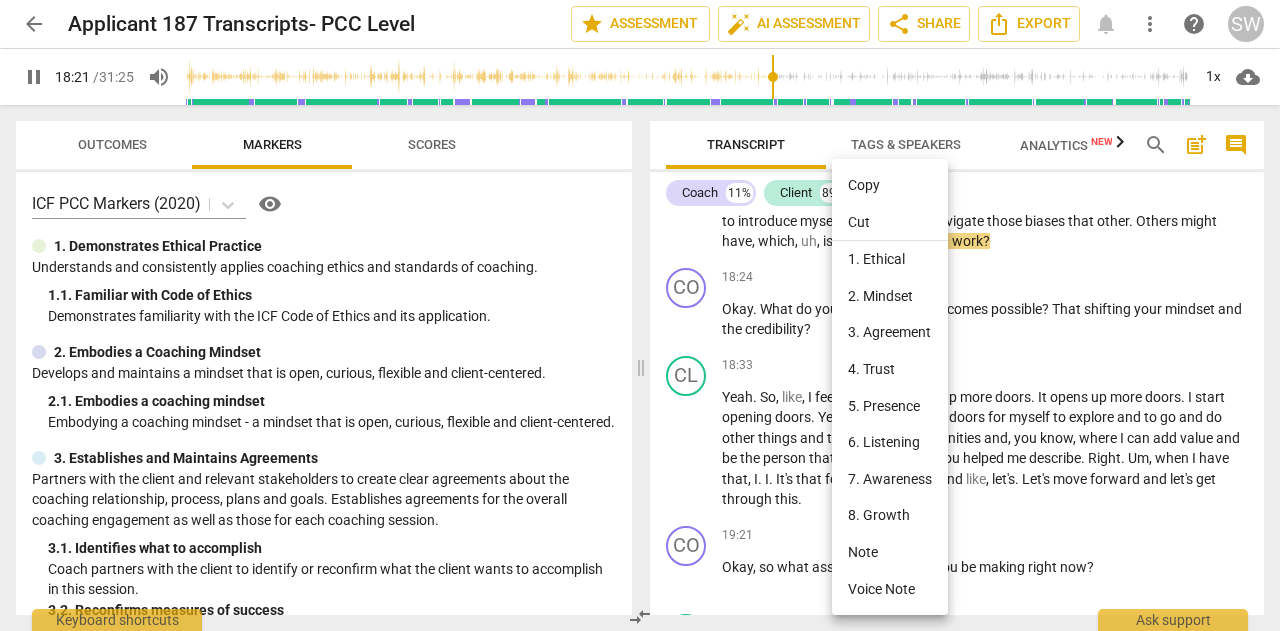 click at bounding box center (640, 315) 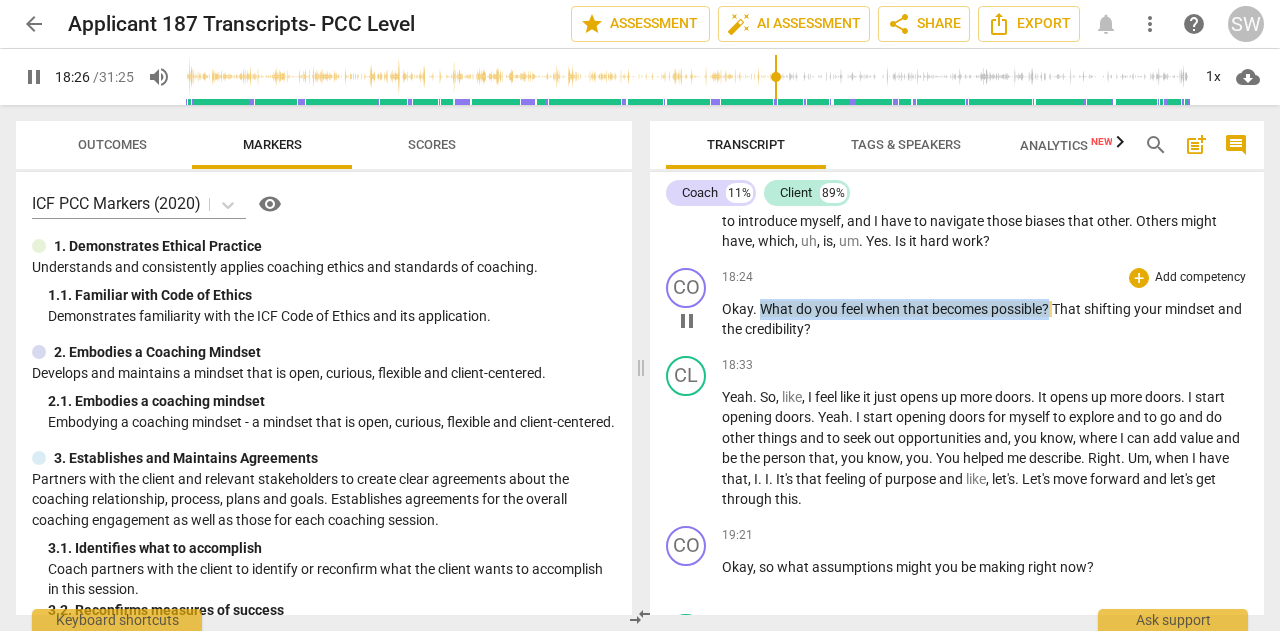 drag, startPoint x: 760, startPoint y: 389, endPoint x: 1052, endPoint y: 383, distance: 292.06165 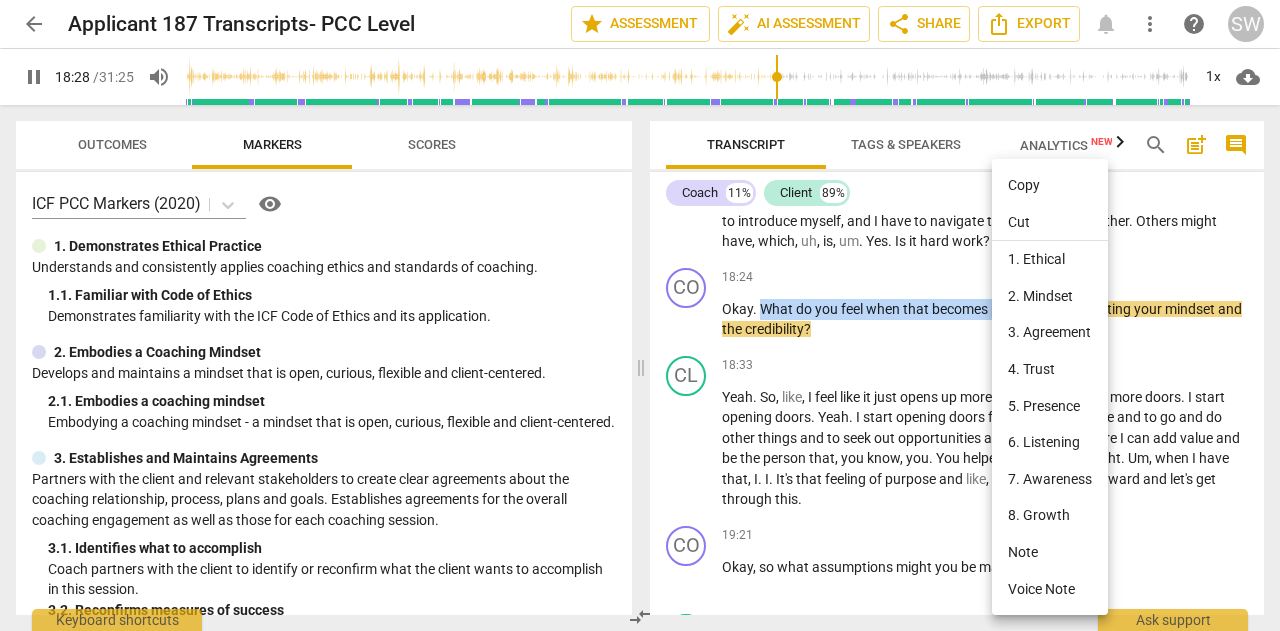 click on "Copy" at bounding box center (1050, 185) 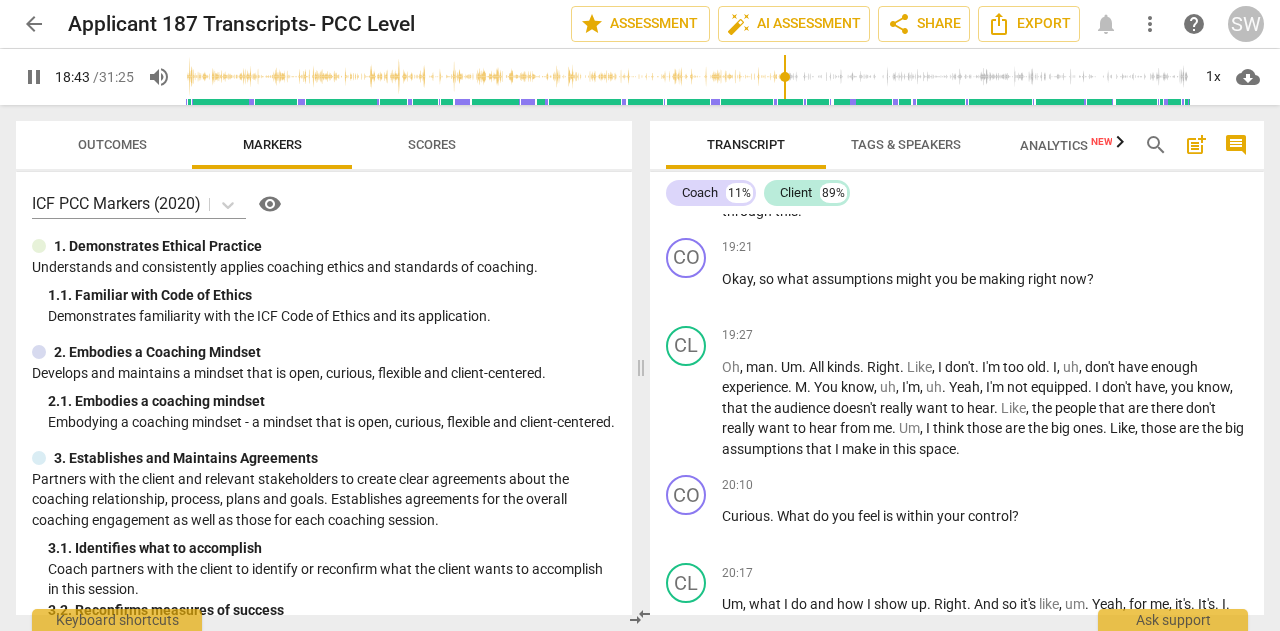 scroll, scrollTop: 5008, scrollLeft: 0, axis: vertical 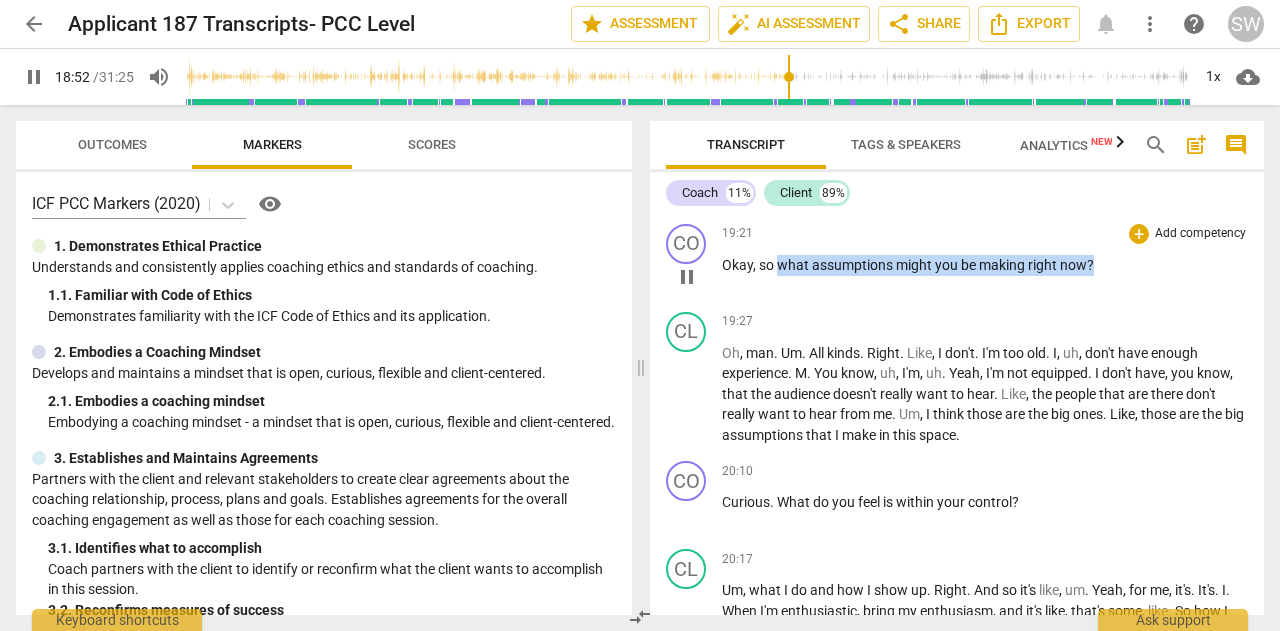drag, startPoint x: 778, startPoint y: 345, endPoint x: 1122, endPoint y: 335, distance: 344.14532 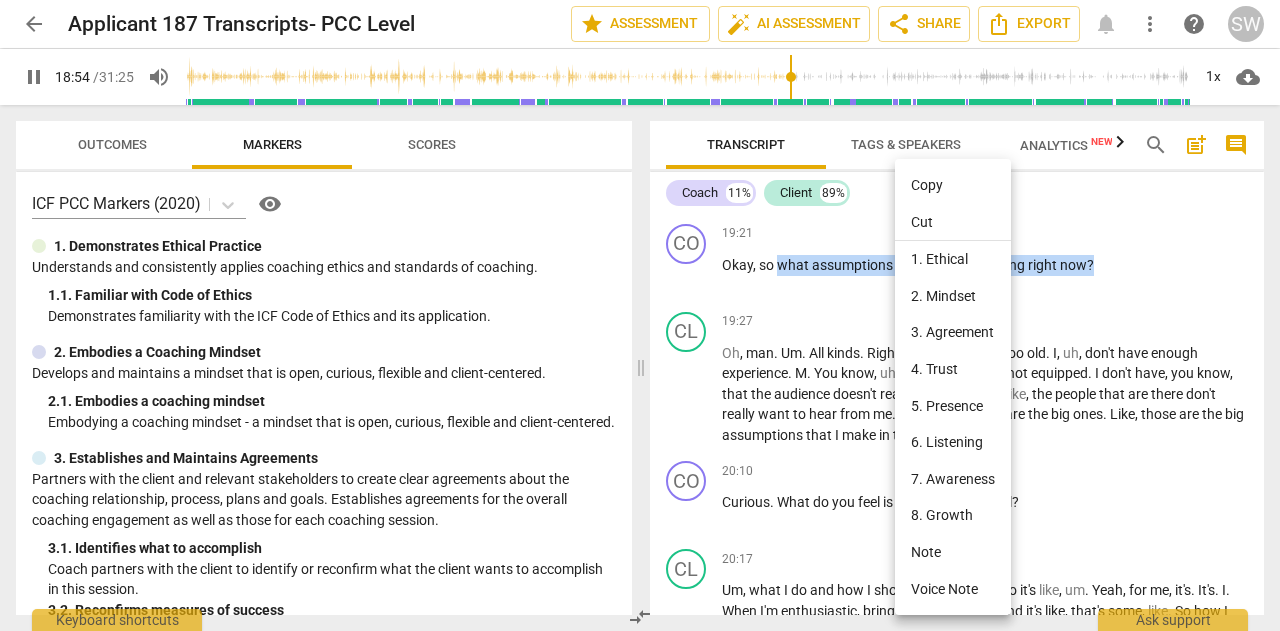 click on "Copy" at bounding box center (953, 185) 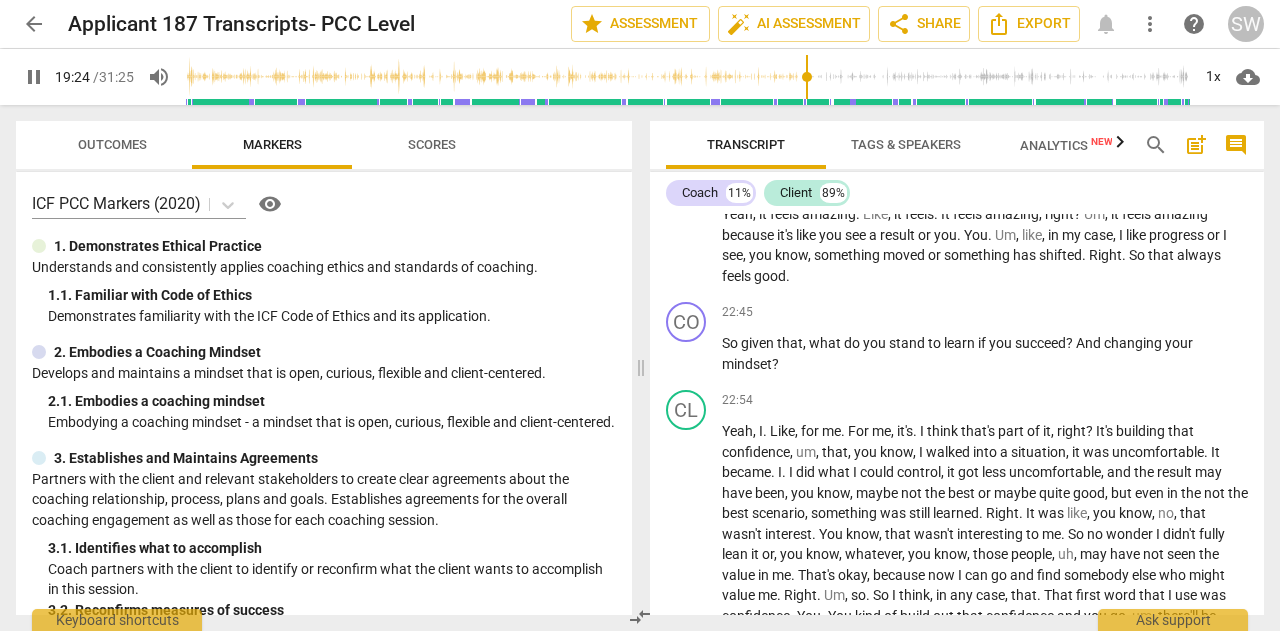 scroll, scrollTop: 5915, scrollLeft: 0, axis: vertical 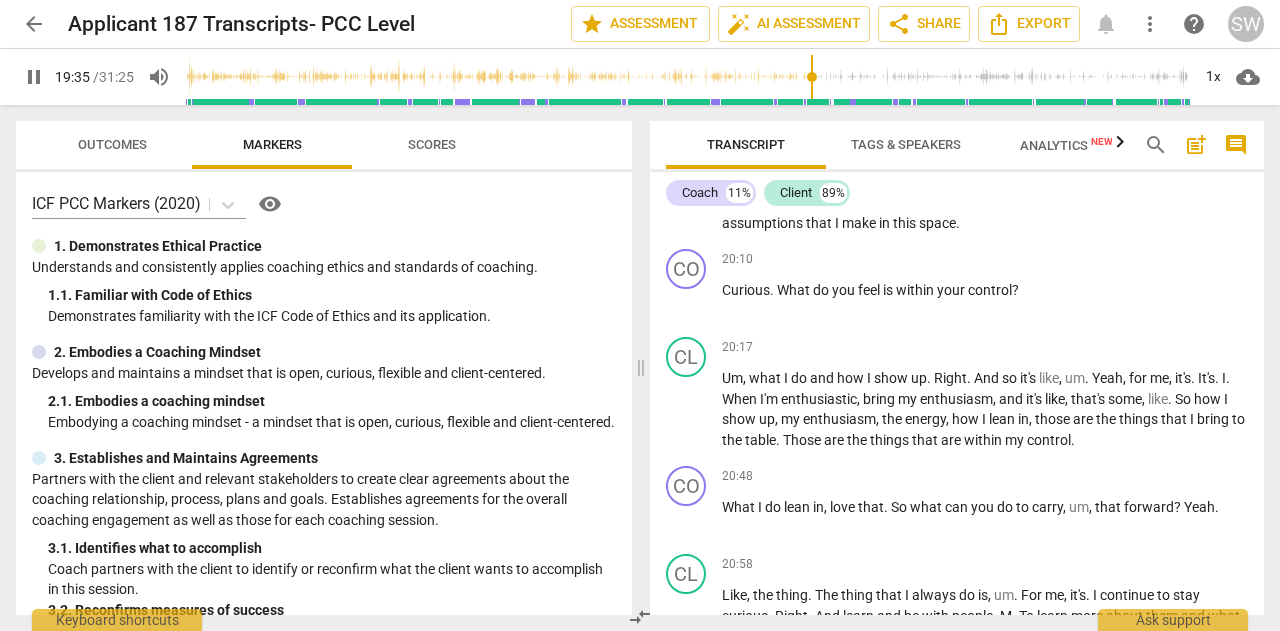 click on "CO play_arrow pause 00:02 + Add competency keyboard_arrow_right Morning ,   [PERSON_NAME] .   How   are   you   [DATE] ? CL play_arrow pause 00:05 + Add competency keyboard_arrow_right It's   a   bit   of   a   comedy   of   errors ,   but   here   we   are .   I'm   good ,   thank   you . CO play_arrow pause 00:12 + Add competency keyboard_arrow_right Excellent .   What's   on   your   mind   [DATE] ? CL play_arrow pause 00:14 + Add competency keyboard_arrow_right Yeah ,   I   wanted ,   uh ,   to   take   our   time   together   [DATE]   to   talk   about .   I've   had   a   couple   of   other   coaching   conversations ,   um ,   around   my   transition   out   of   the   corporate   world   and   into   my   next   phase   of   life .   You   know ,   I'm   gonna   retire   in   the   next   couple   of   years ,   likely ,   and   then ,   you   know ,   do   something   else .   Right .   And   so   I've   got   a   finite   amount   of   time .   Call   it   25   years ,   uh ,   let's   say   maybe   more ," at bounding box center [957, 414] 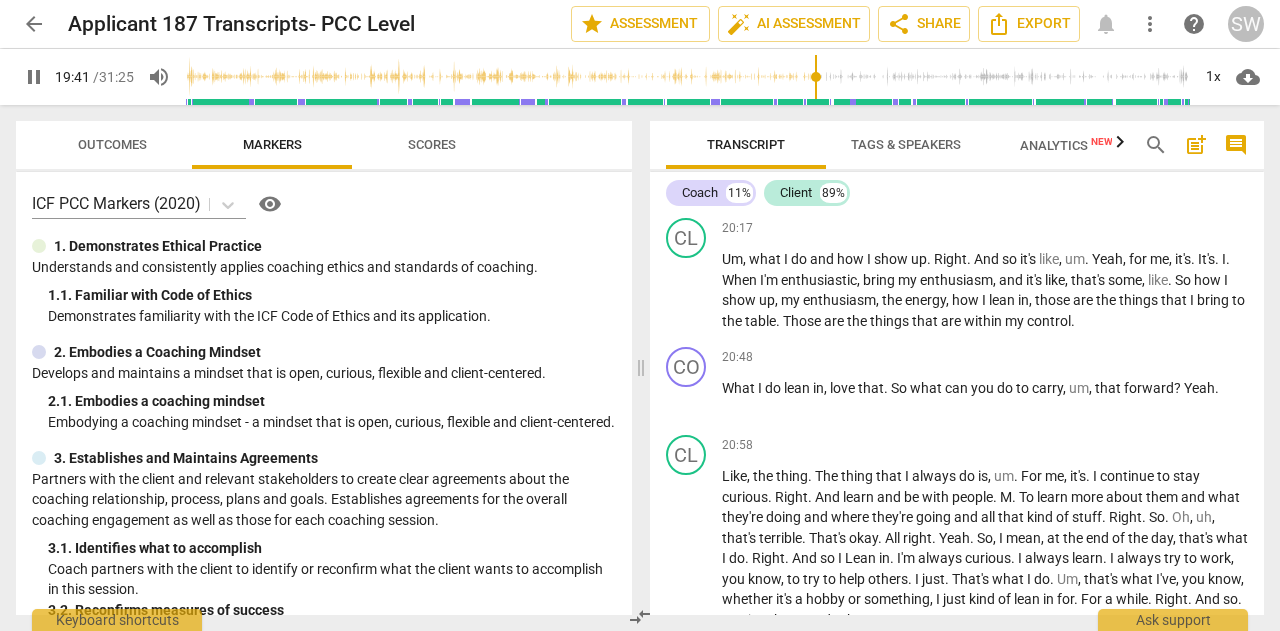 scroll, scrollTop: 5368, scrollLeft: 0, axis: vertical 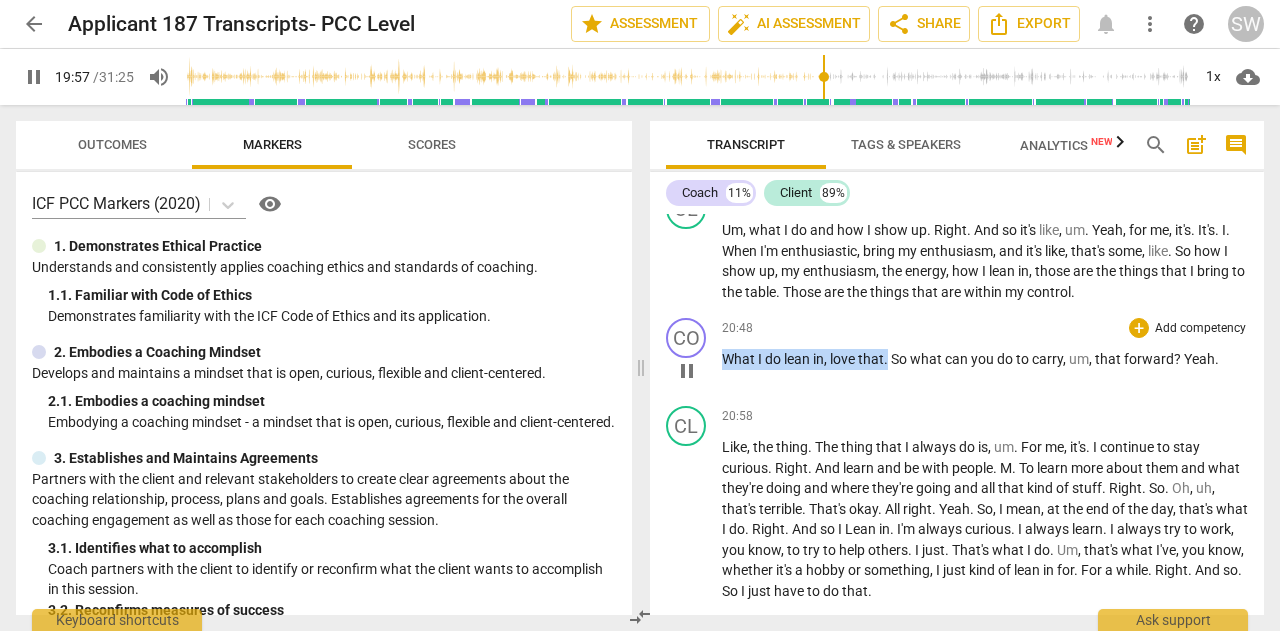 drag, startPoint x: 722, startPoint y: 445, endPoint x: 890, endPoint y: 431, distance: 168.58232 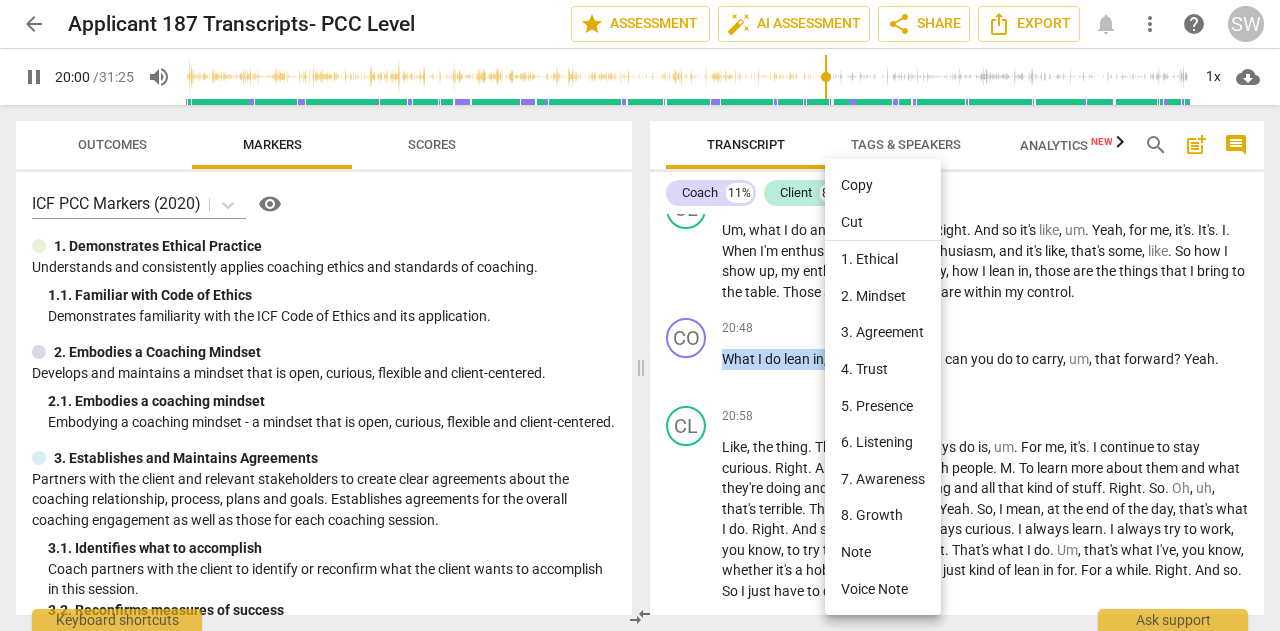 click on "Copy" at bounding box center (883, 185) 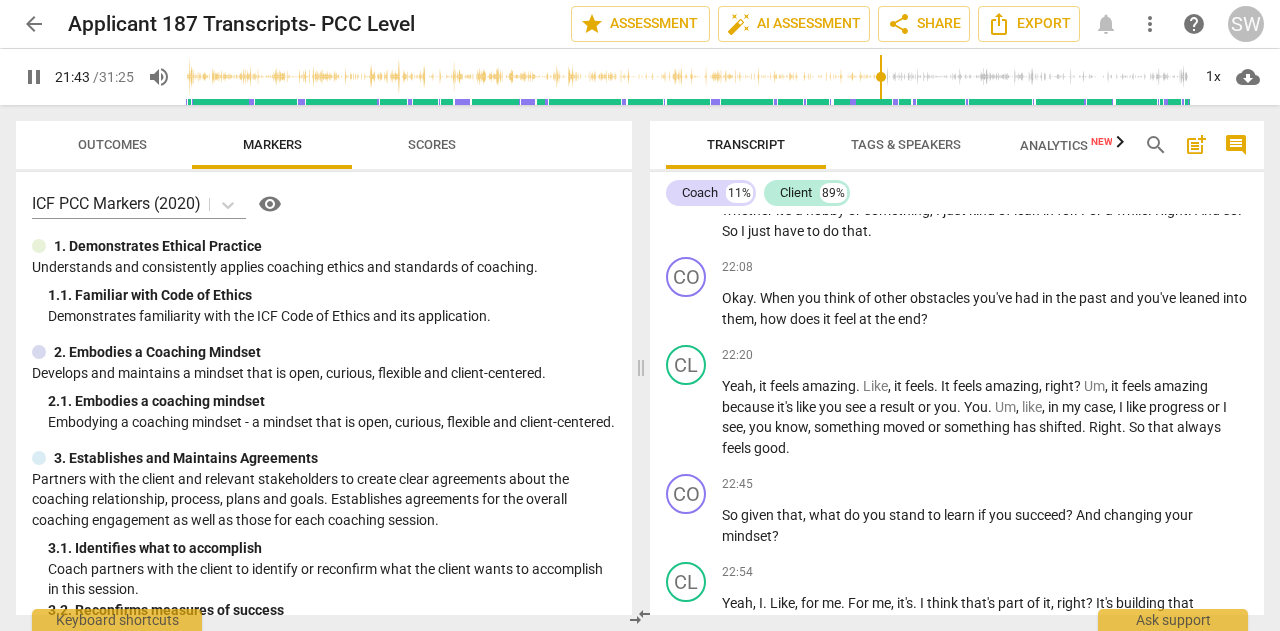scroll, scrollTop: 5728, scrollLeft: 0, axis: vertical 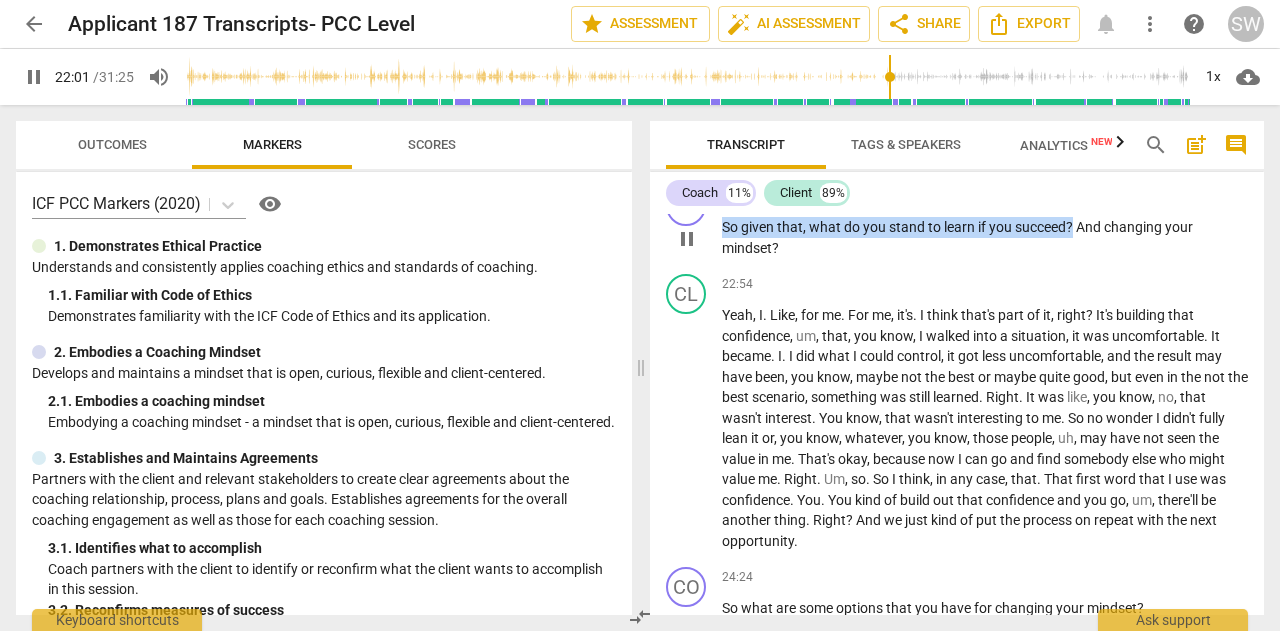 drag, startPoint x: 723, startPoint y: 309, endPoint x: 1072, endPoint y: 308, distance: 349.00143 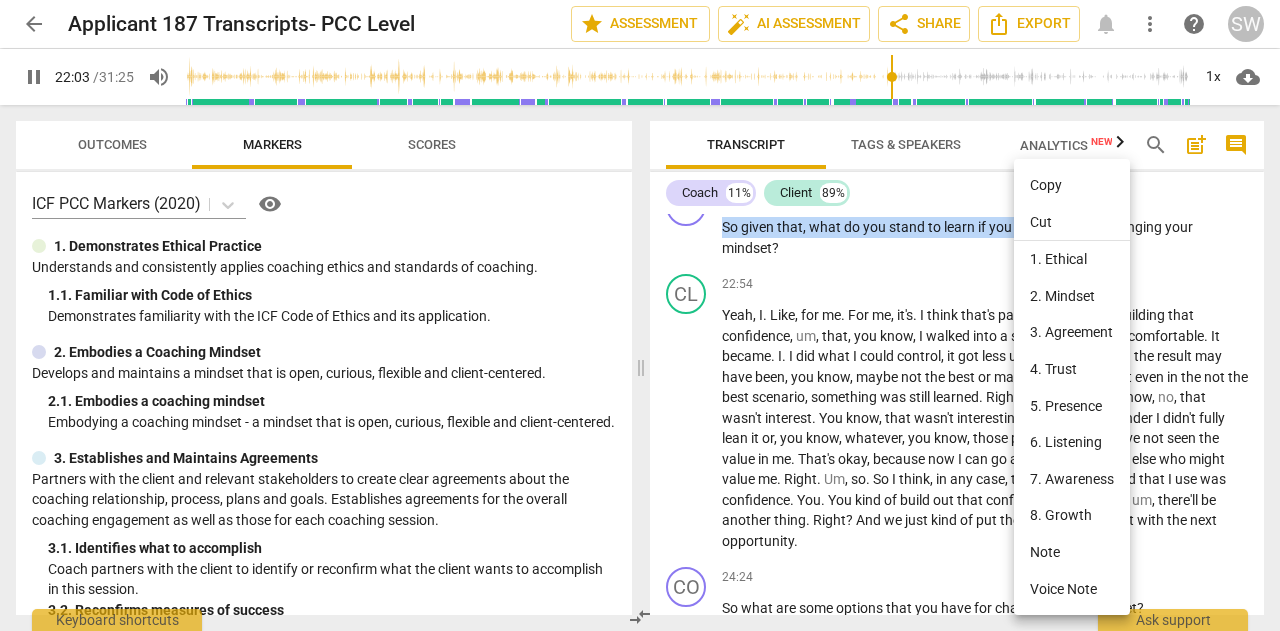 click on "Copy" at bounding box center (1072, 185) 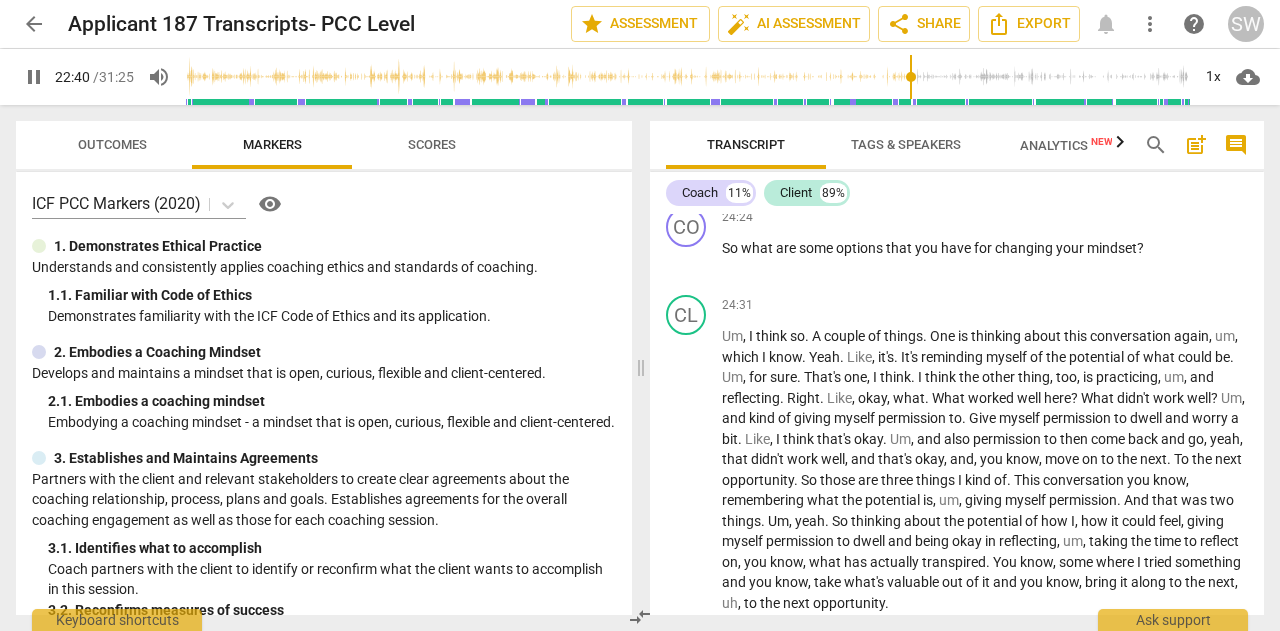 scroll, scrollTop: 6404, scrollLeft: 0, axis: vertical 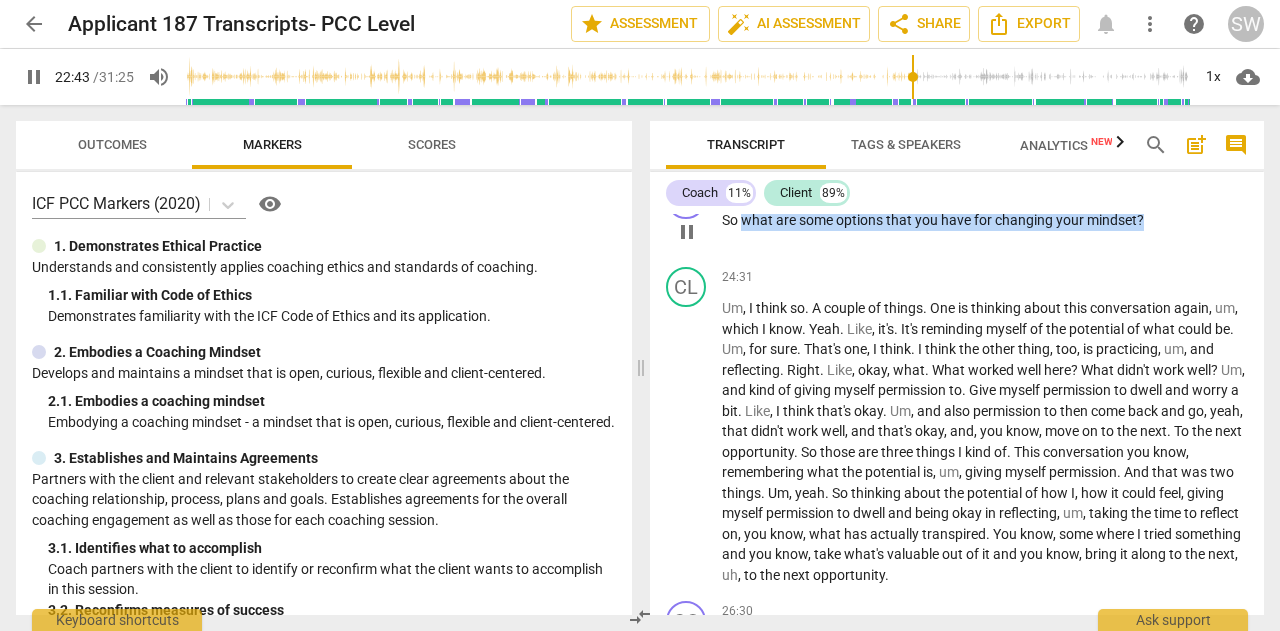 drag, startPoint x: 741, startPoint y: 306, endPoint x: 1184, endPoint y: 309, distance: 443.01016 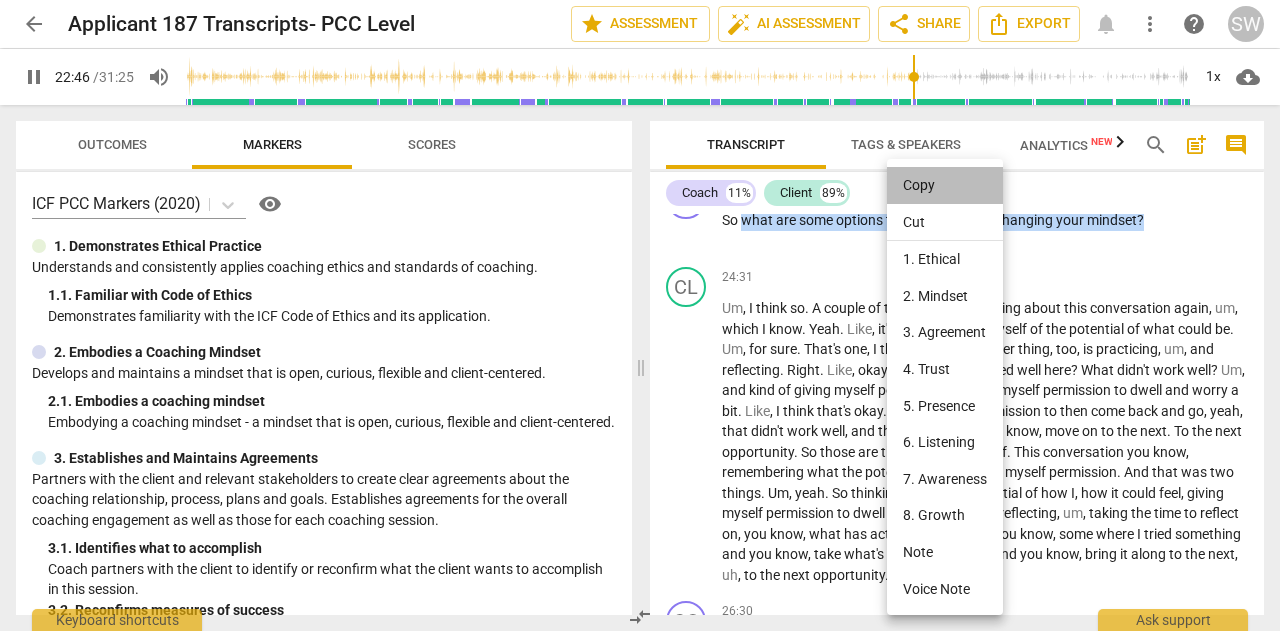 click on "Copy" at bounding box center (945, 185) 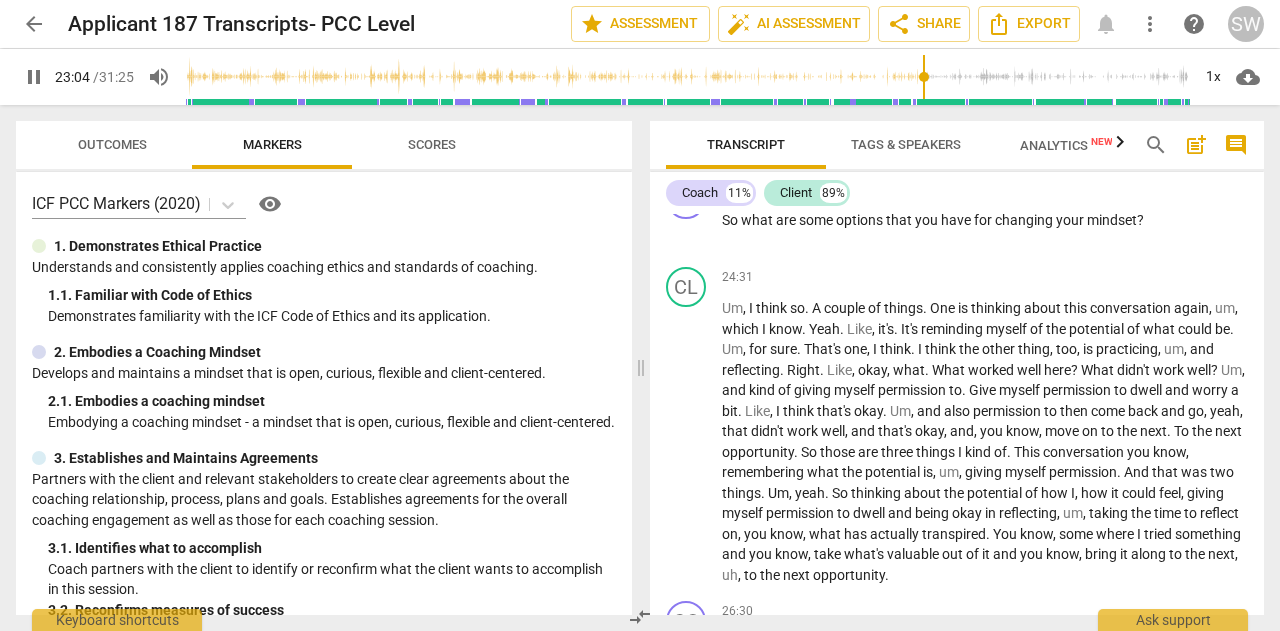 scroll, scrollTop: 6102, scrollLeft: 0, axis: vertical 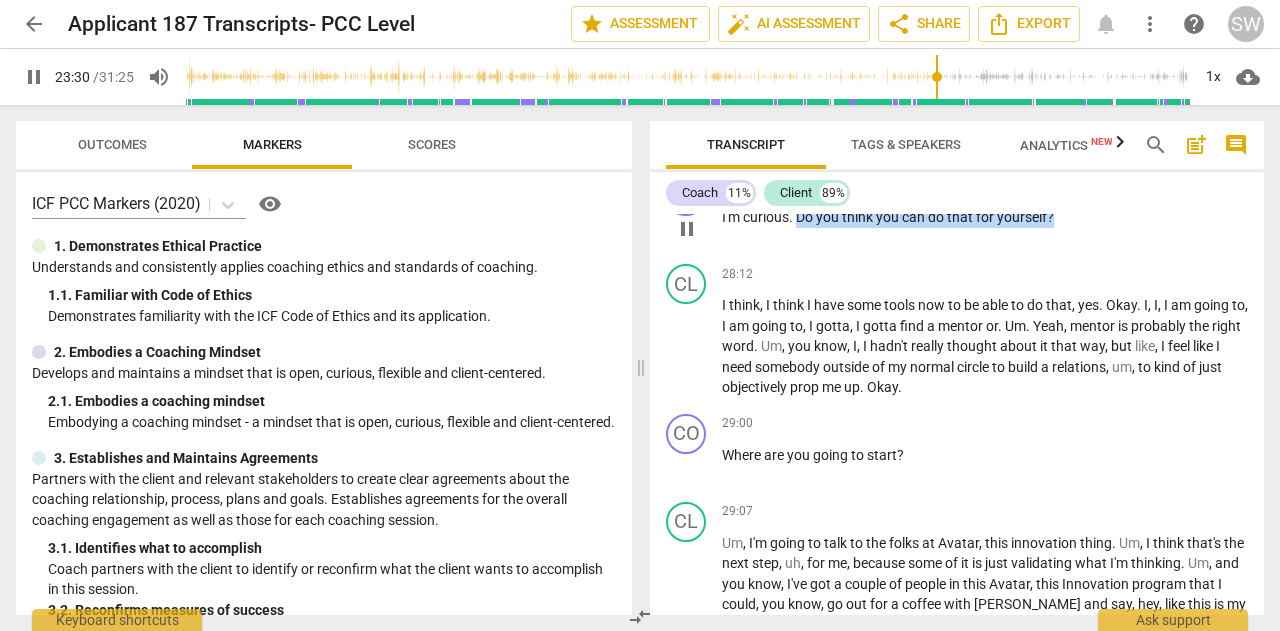 drag, startPoint x: 800, startPoint y: 293, endPoint x: 1088, endPoint y: 293, distance: 288 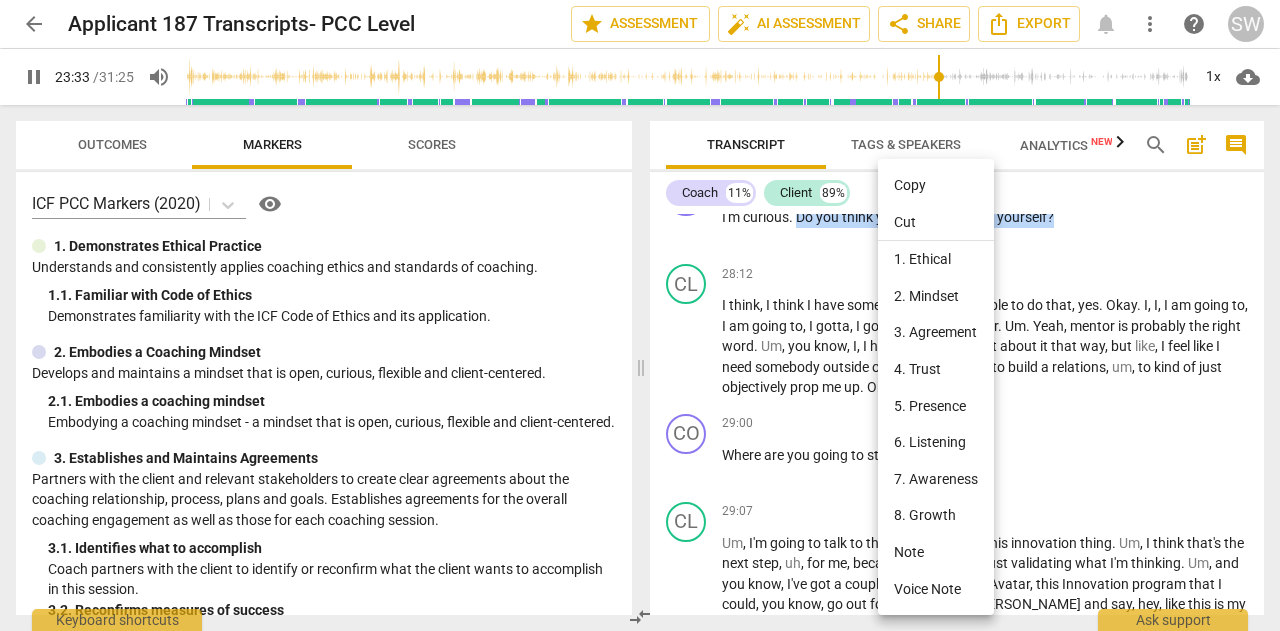 click on "Copy" at bounding box center [936, 185] 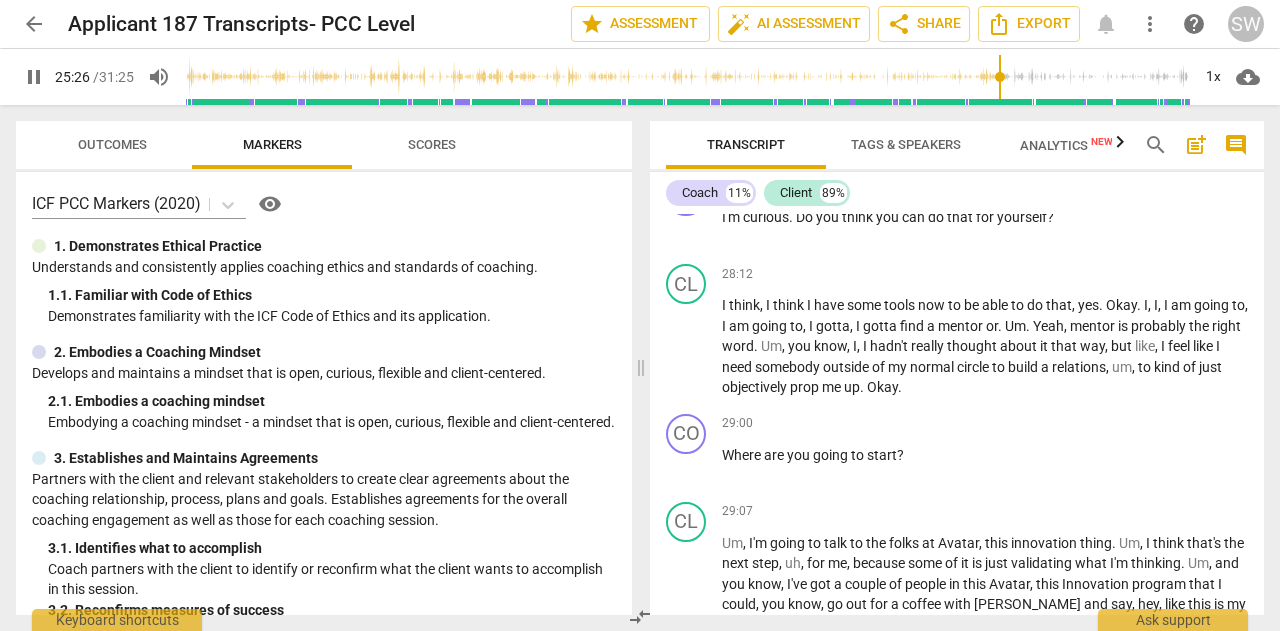 scroll, scrollTop: 6292, scrollLeft: 0, axis: vertical 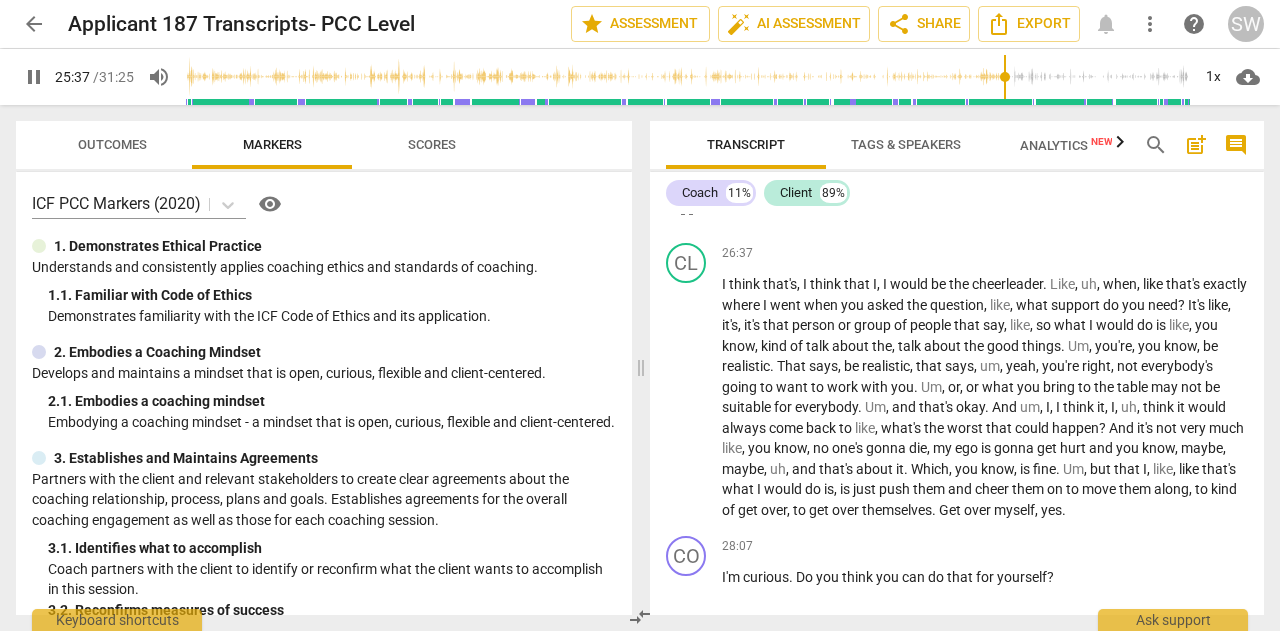 drag, startPoint x: 723, startPoint y: 274, endPoint x: 804, endPoint y: 276, distance: 81.02469 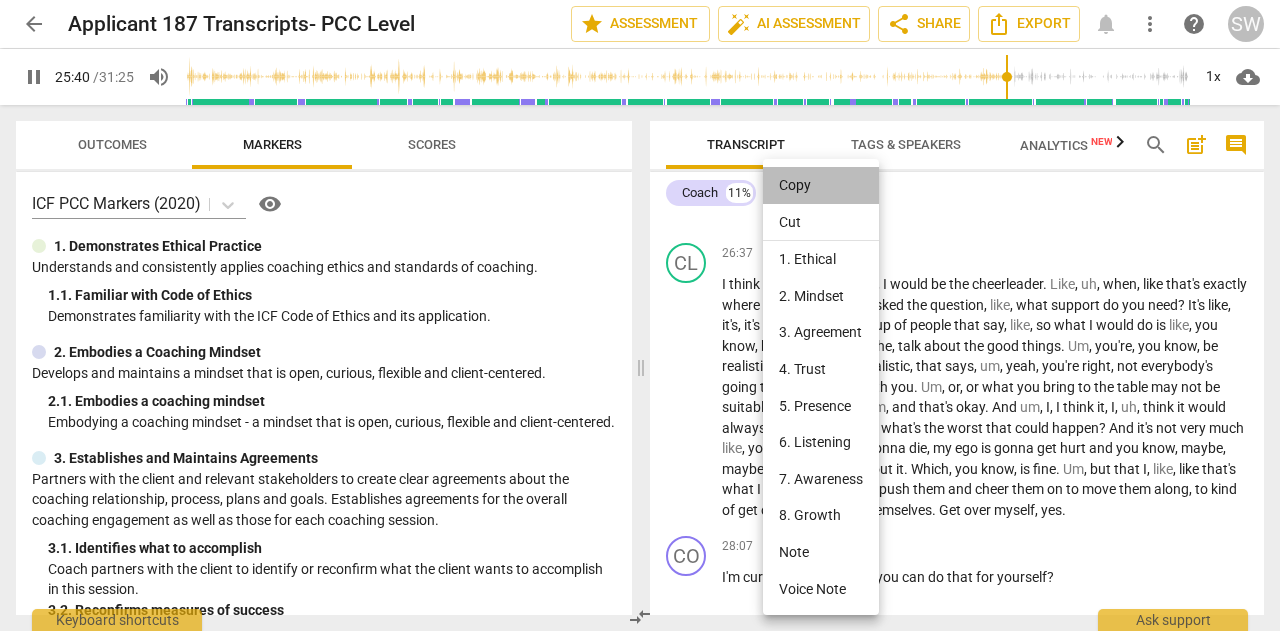 click on "Copy" at bounding box center [821, 185] 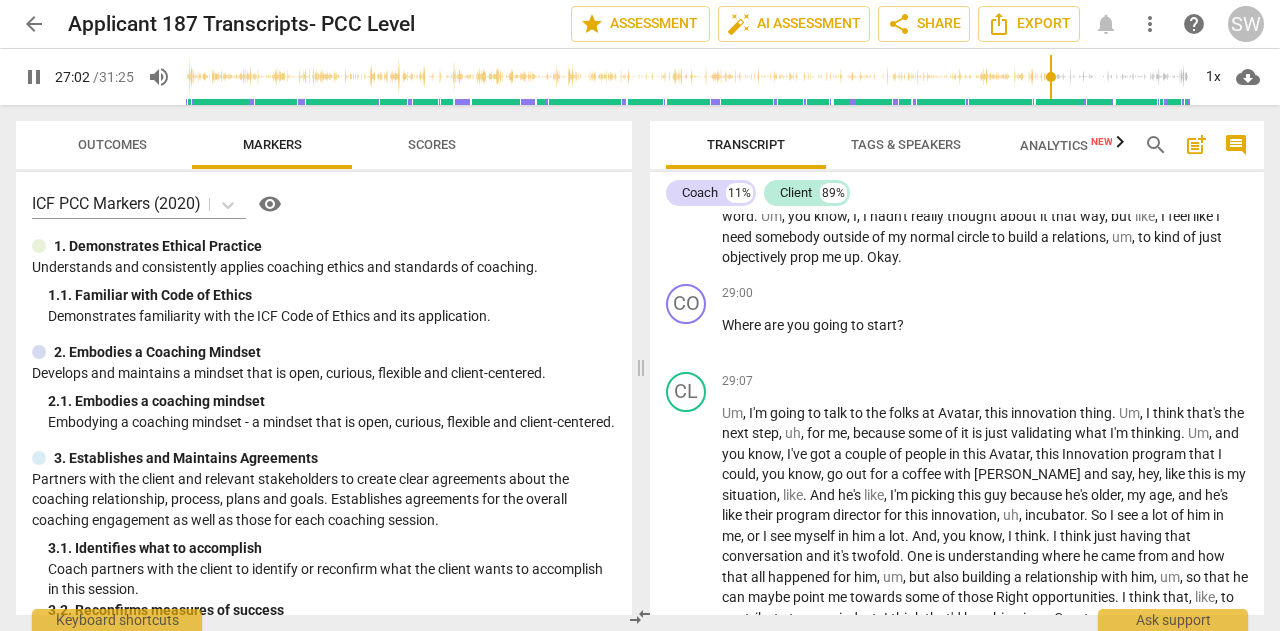 scroll, scrollTop: 7354, scrollLeft: 0, axis: vertical 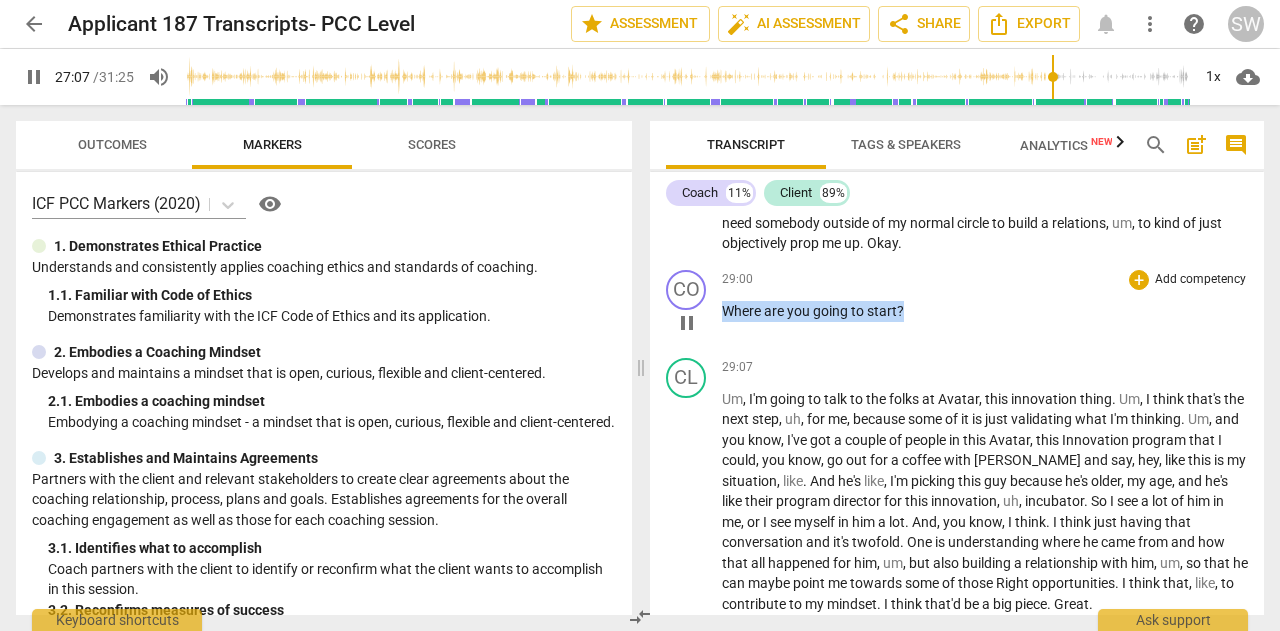drag, startPoint x: 724, startPoint y: 394, endPoint x: 848, endPoint y: 397, distance: 124.036285 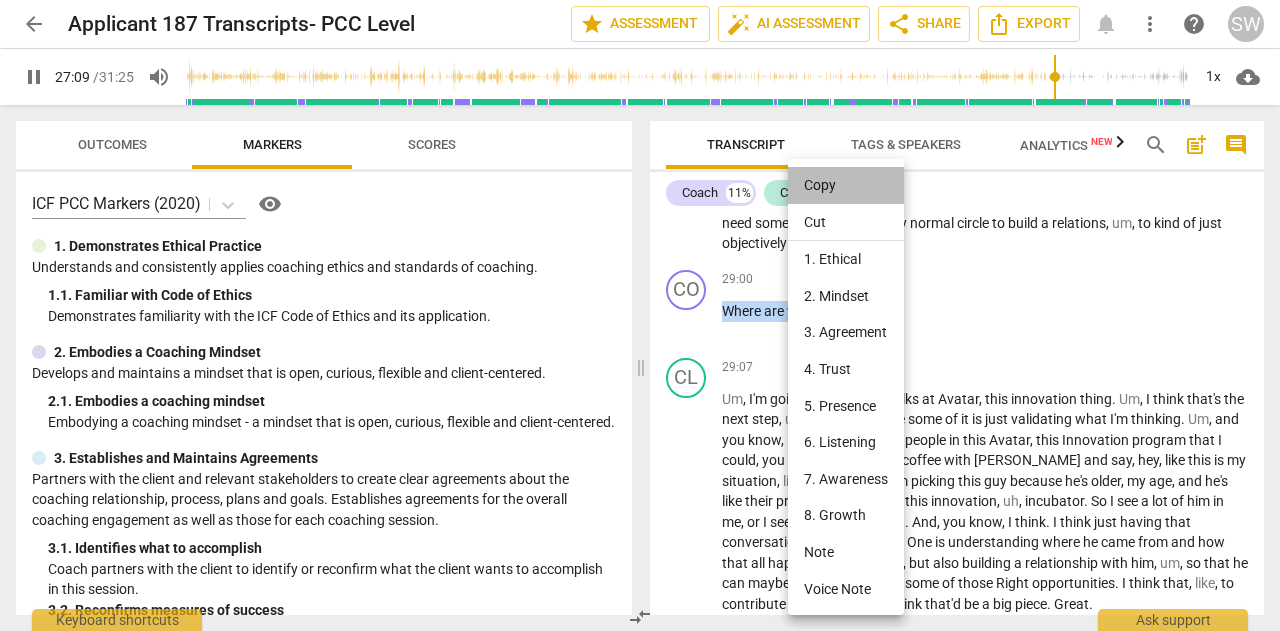 click on "Copy" at bounding box center [846, 185] 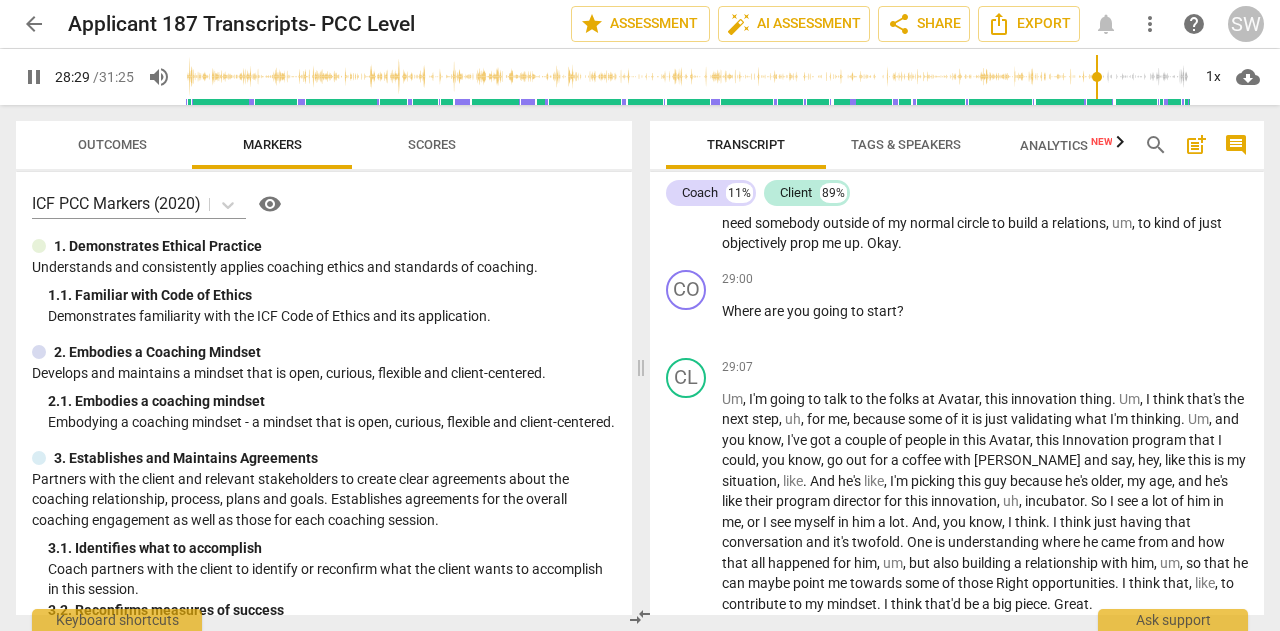 scroll, scrollTop: 7075, scrollLeft: 0, axis: vertical 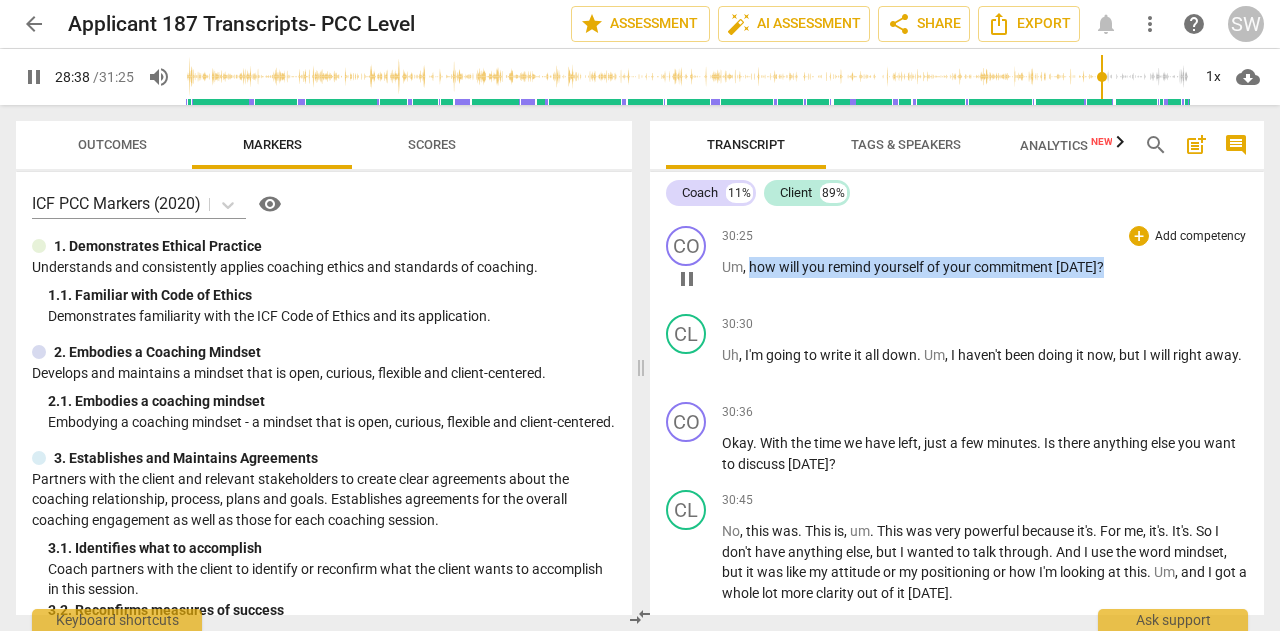 drag, startPoint x: 751, startPoint y: 347, endPoint x: 1171, endPoint y: 360, distance: 420.20114 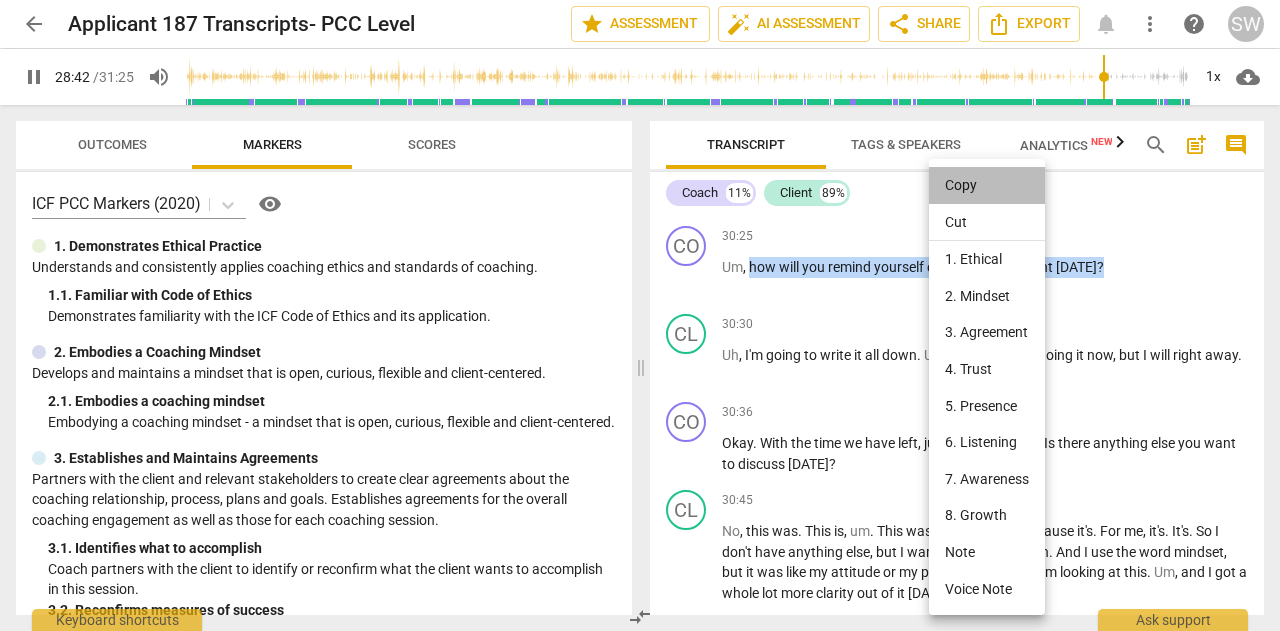click on "Copy" at bounding box center (987, 185) 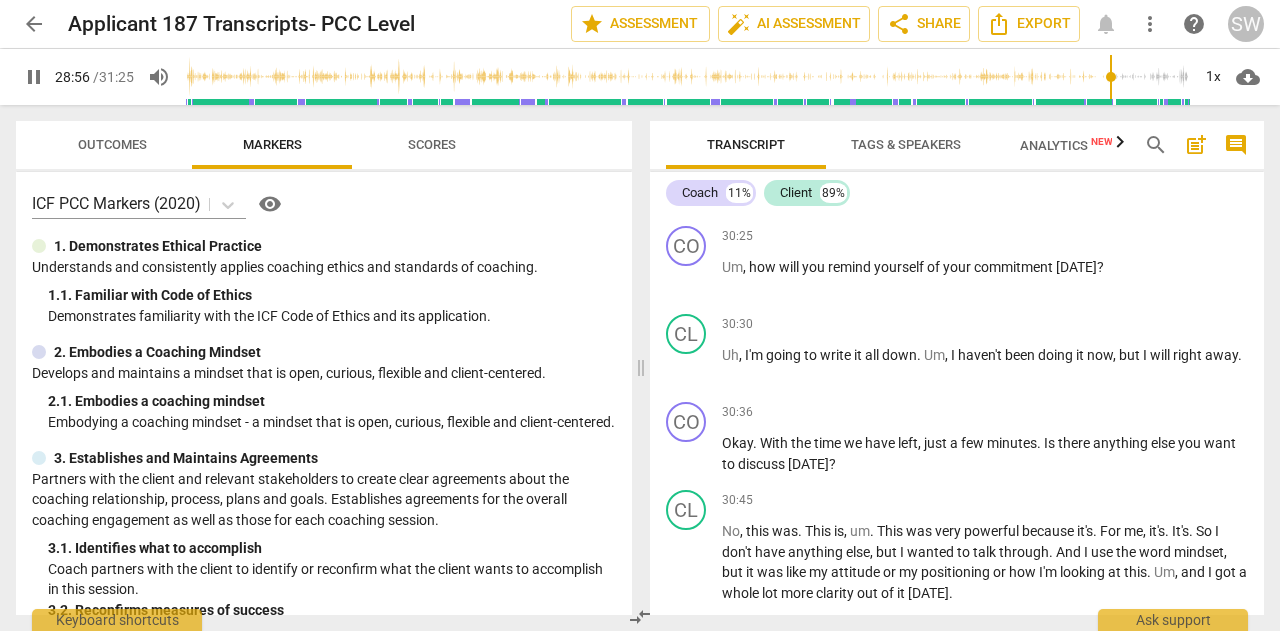 scroll, scrollTop: 7415, scrollLeft: 0, axis: vertical 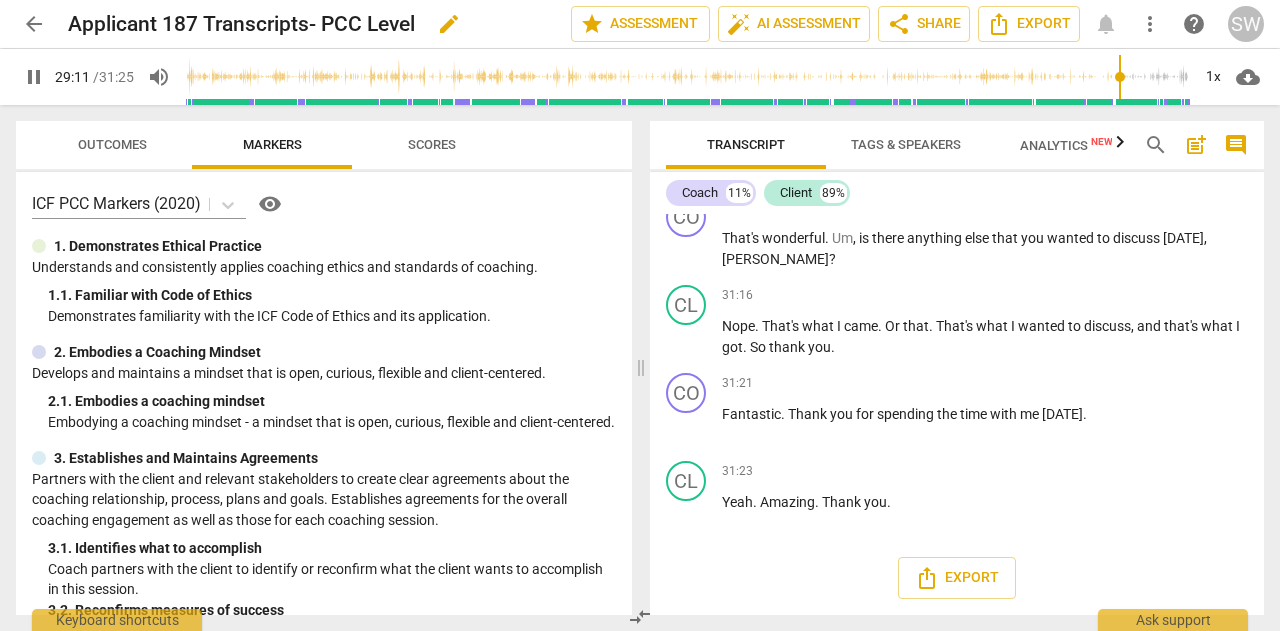 type on "1752" 